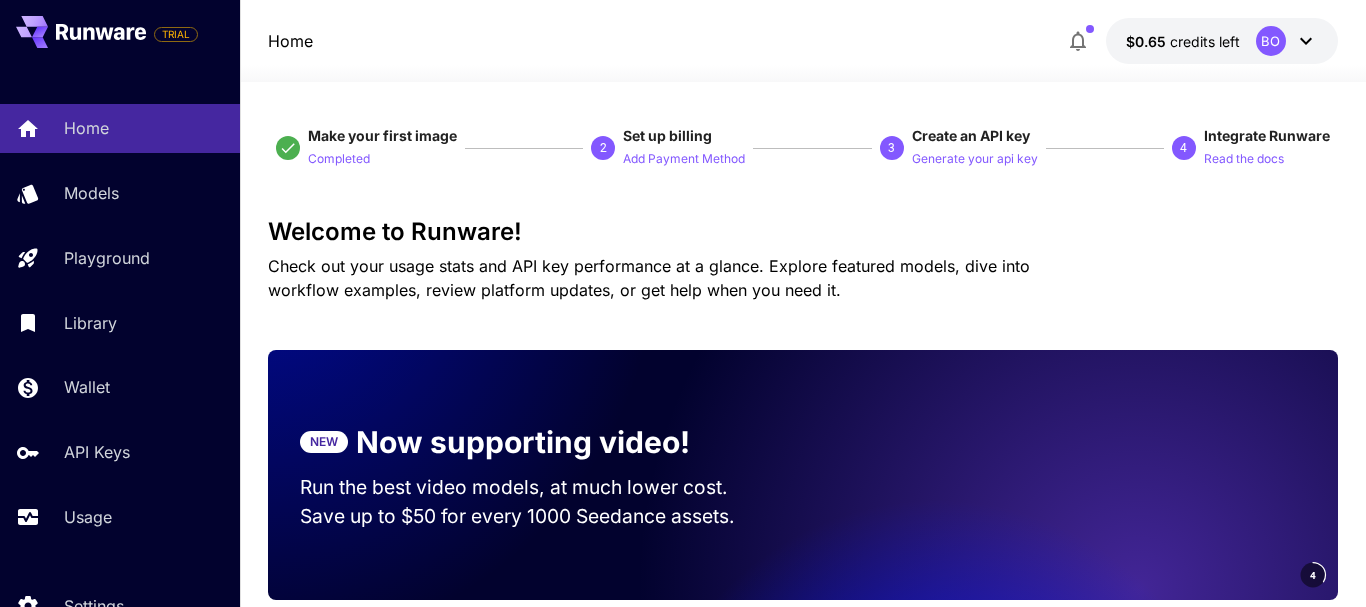 scroll, scrollTop: 0, scrollLeft: 0, axis: both 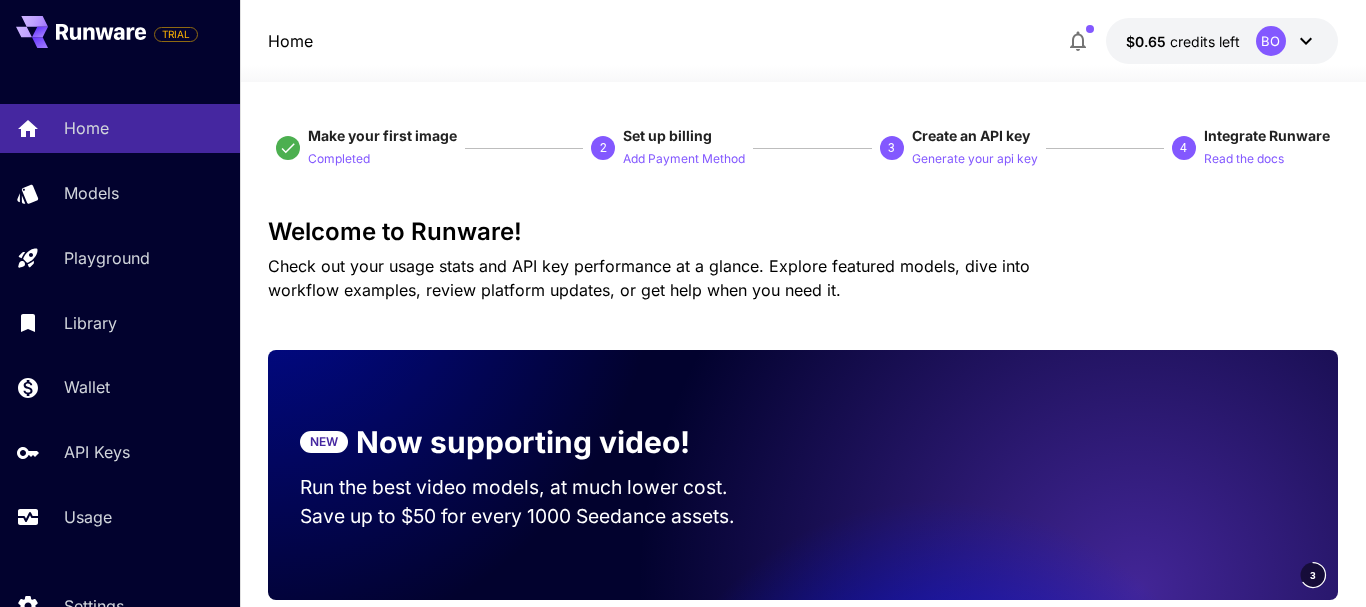 click on "Welcome to Runware! Check out your usage stats and API key performance at a glance. Explore featured models, dive into workflow examples, review platform updates, or get help when you need it." at bounding box center (803, 260) 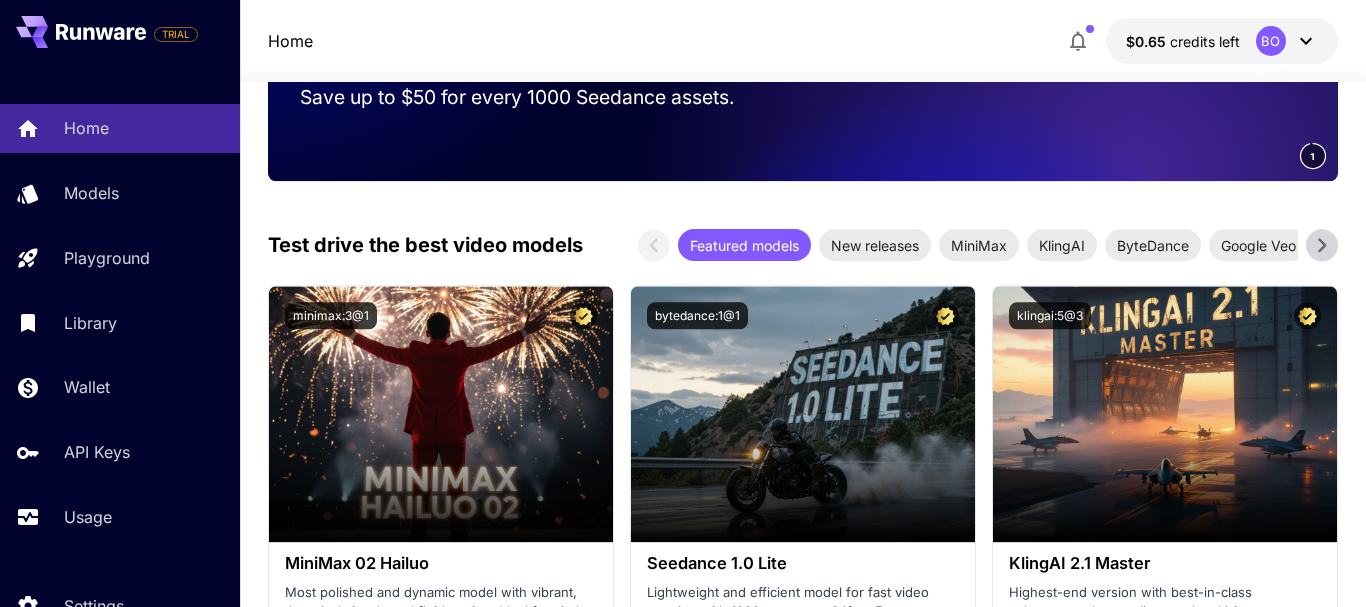 scroll, scrollTop: 0, scrollLeft: 0, axis: both 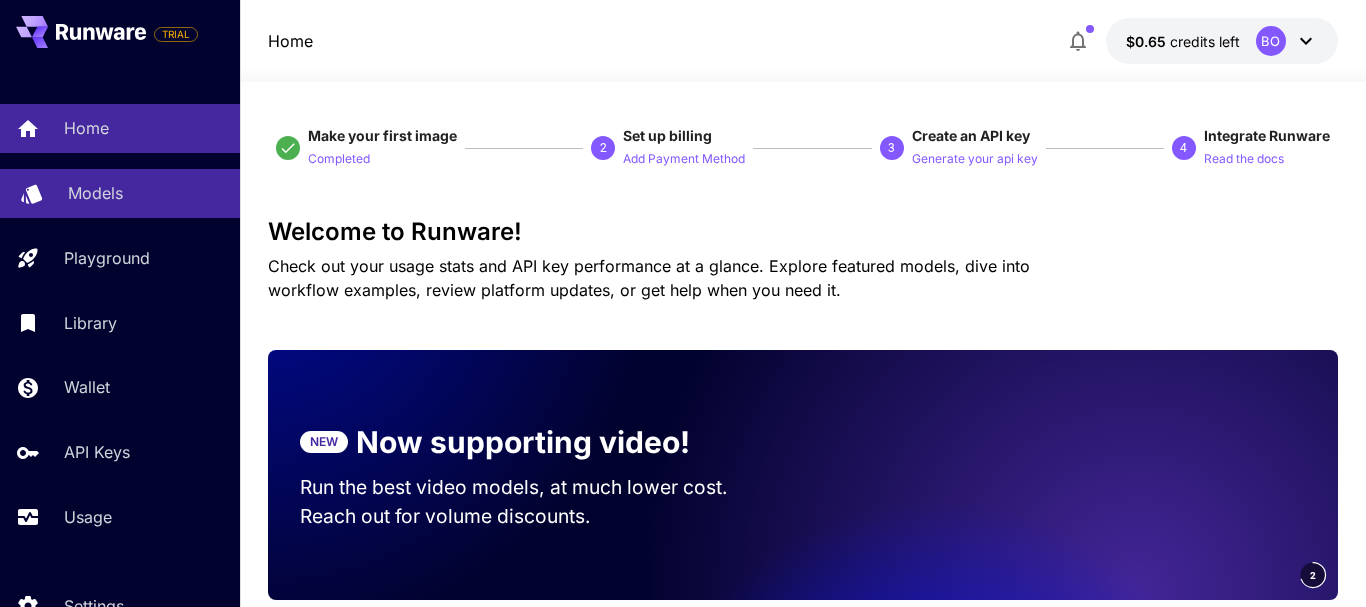 click on "Models" at bounding box center (95, 193) 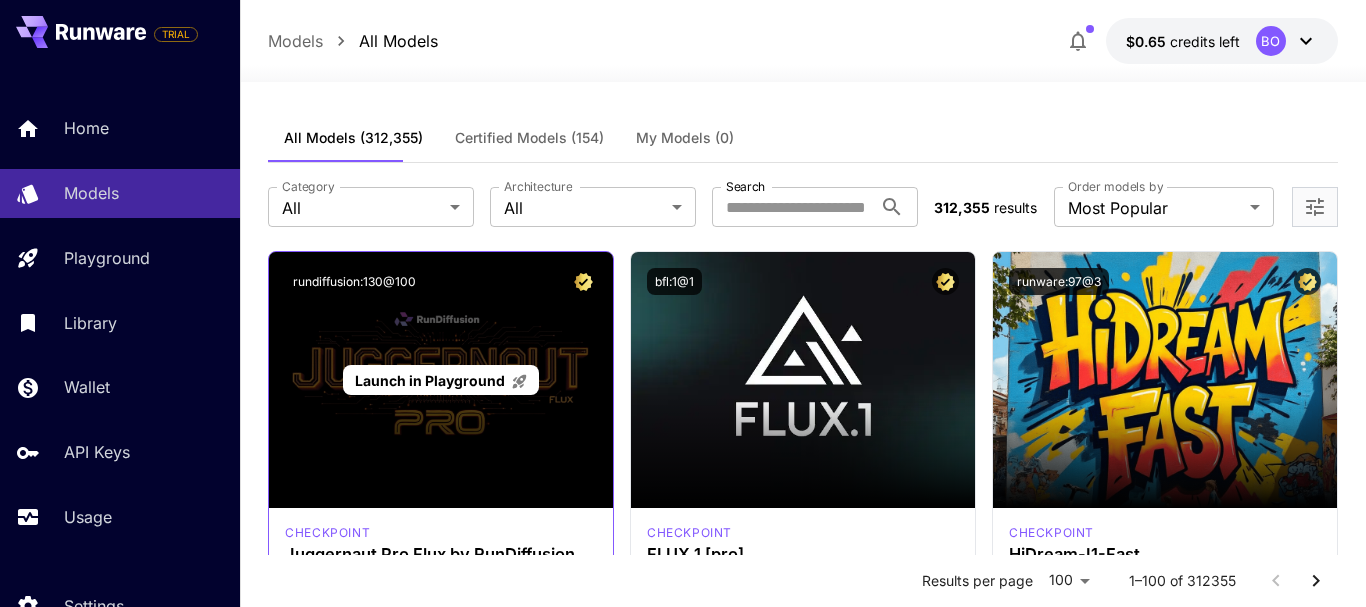click on "Launch in Playground" at bounding box center [430, 380] 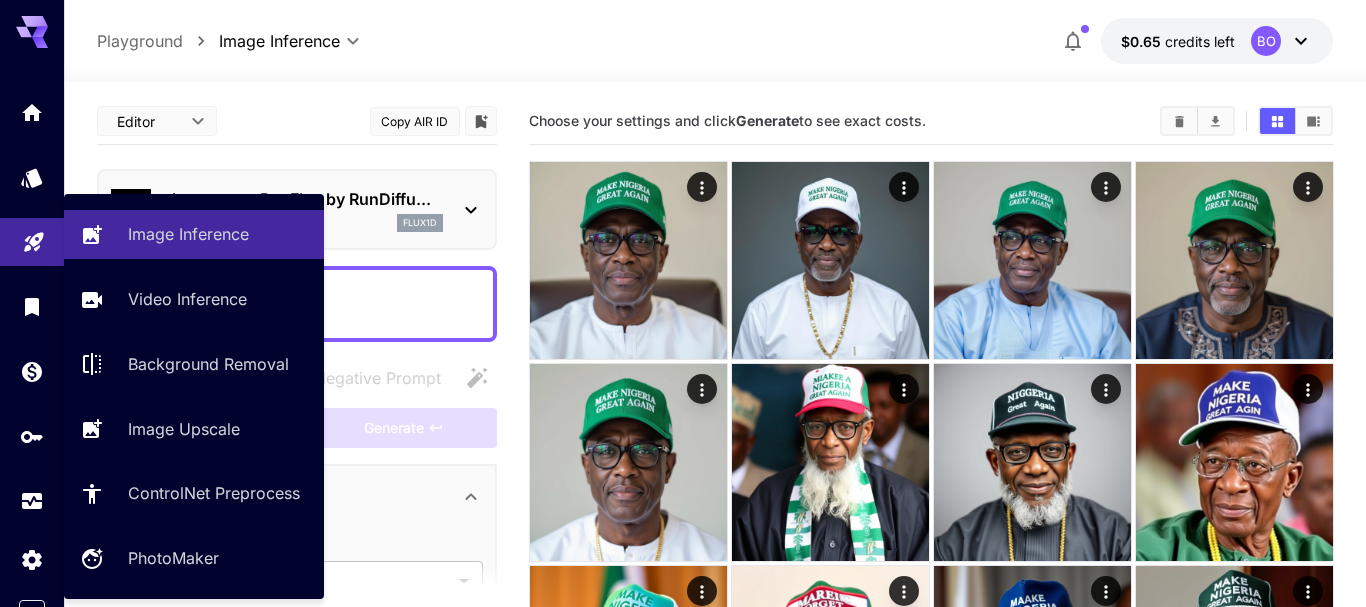 click at bounding box center (32, 242) 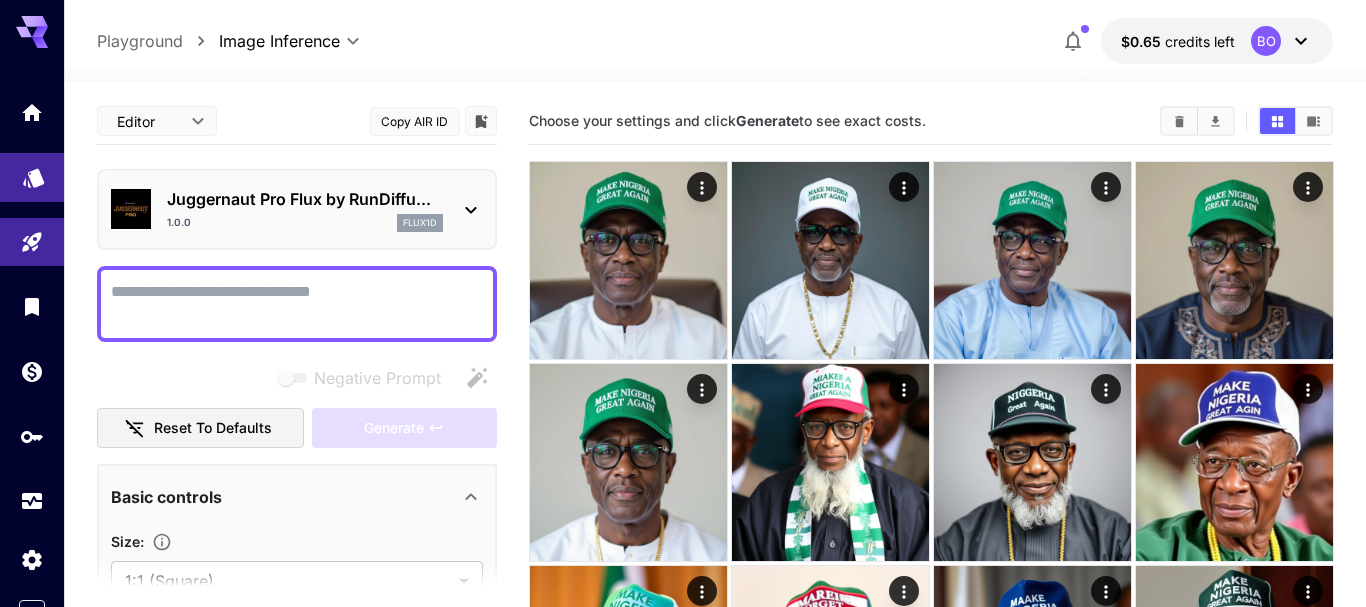 click at bounding box center [32, 177] 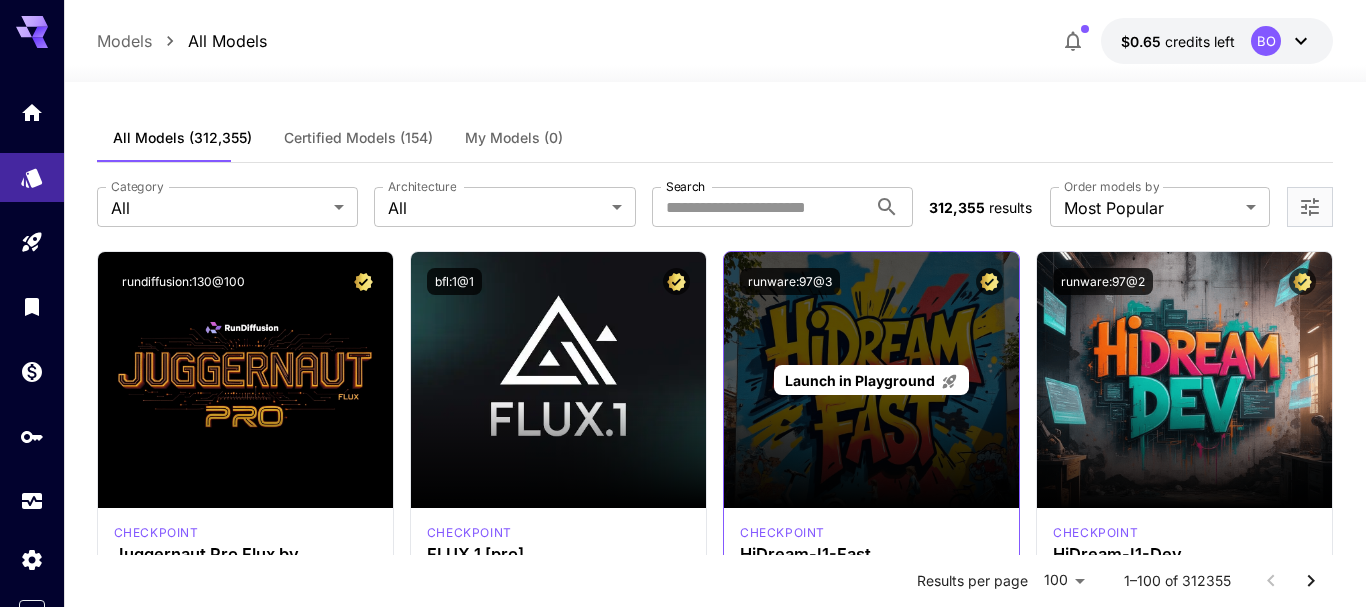 click on "Launch in Playground" at bounding box center (871, 380) 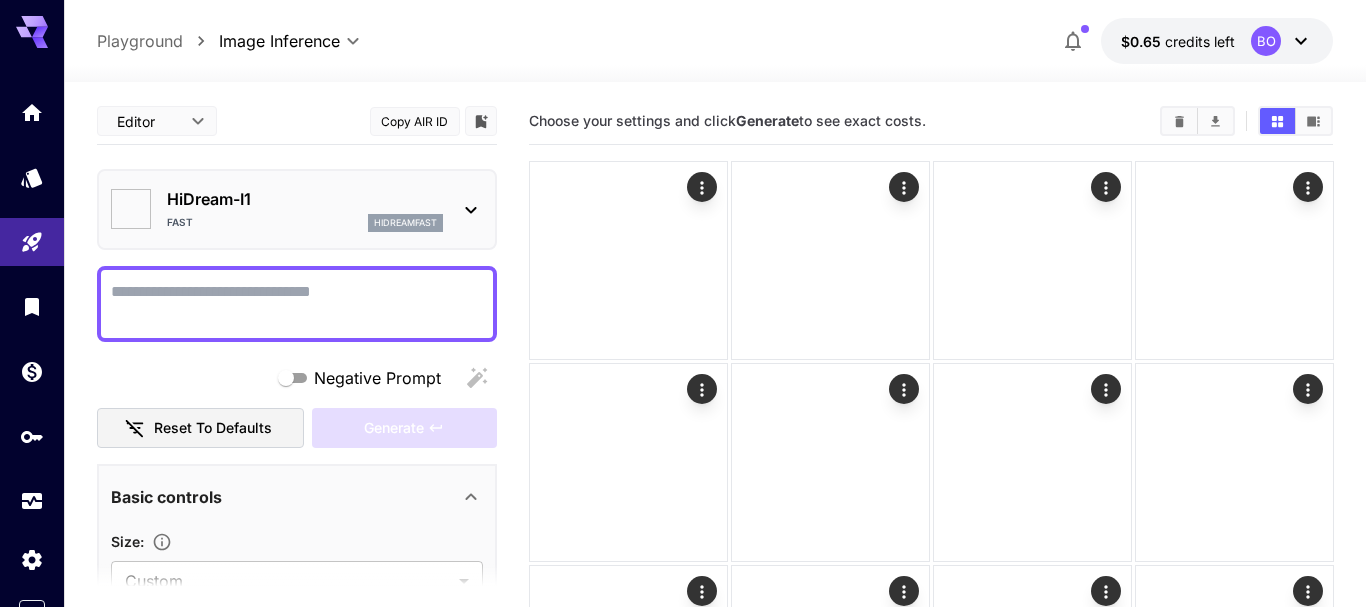 type on "*******" 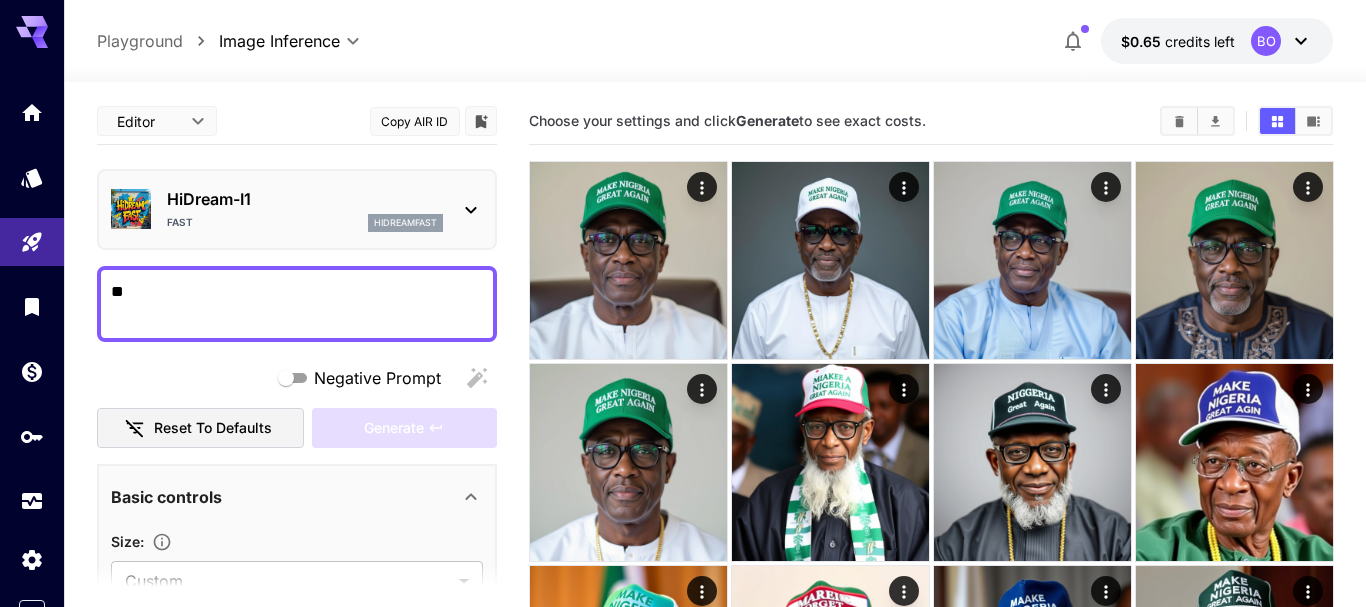 type on "*" 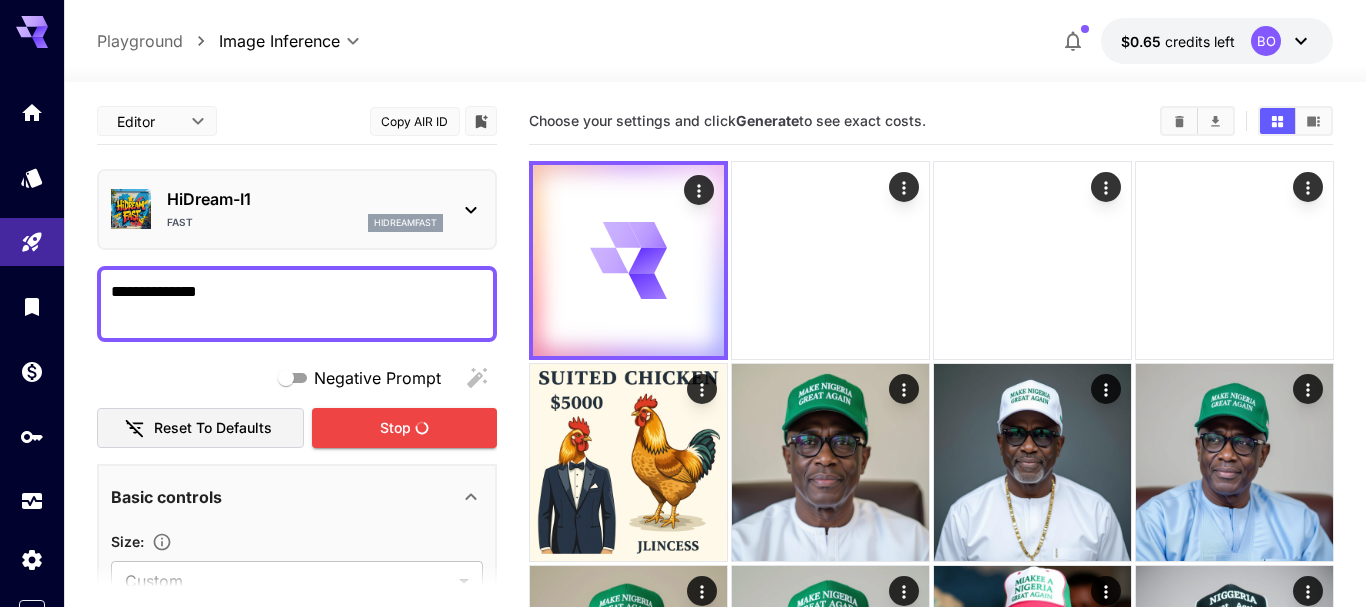 type on "**********" 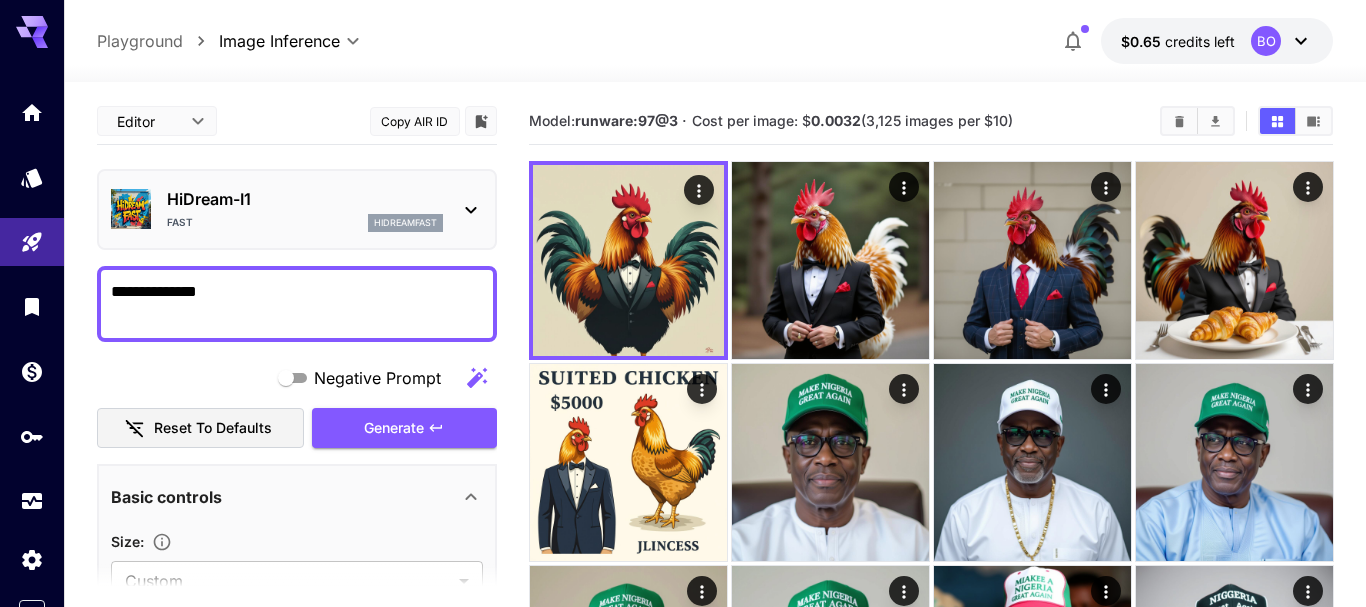 click on "**********" at bounding box center [715, 41] 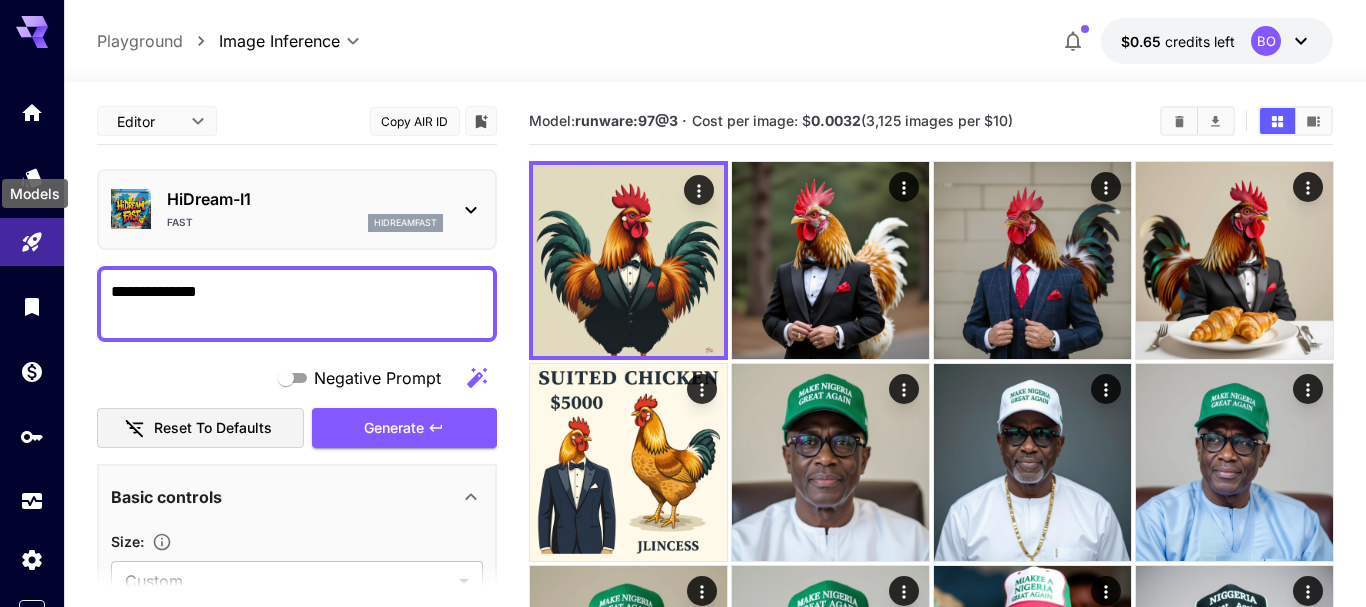 click on "Models" at bounding box center (35, 193) 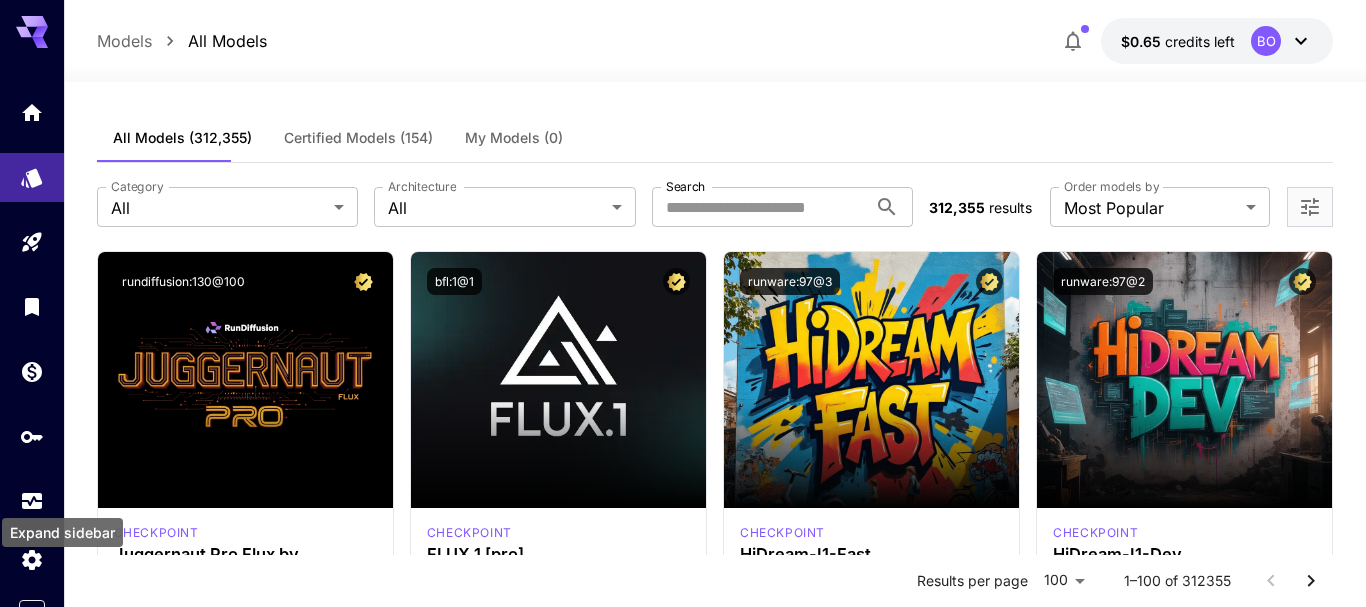 click 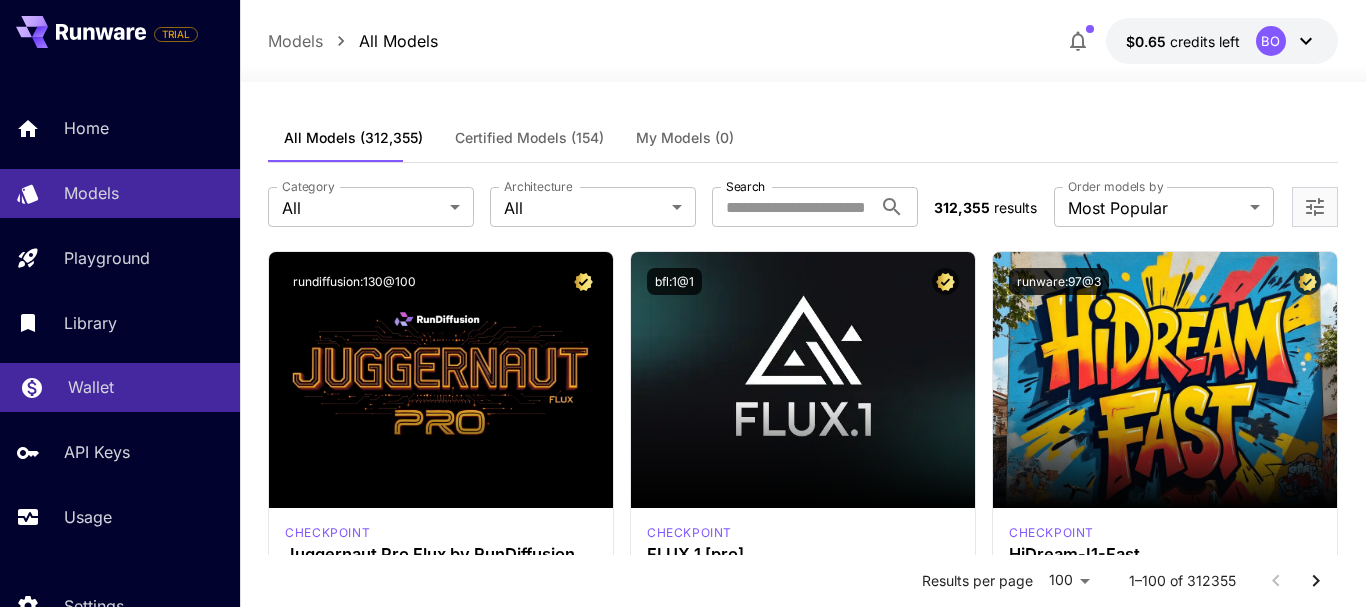 click on "Wallet" at bounding box center [91, 387] 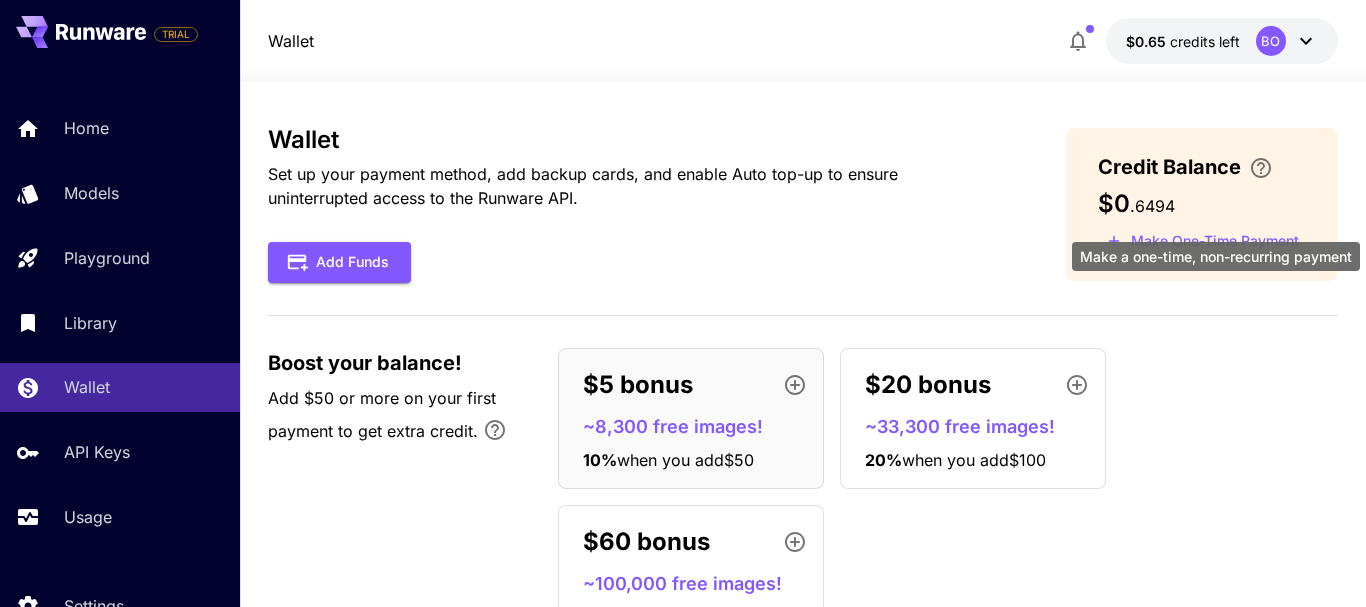 click on "Make One-Time Payment" at bounding box center (1203, 241) 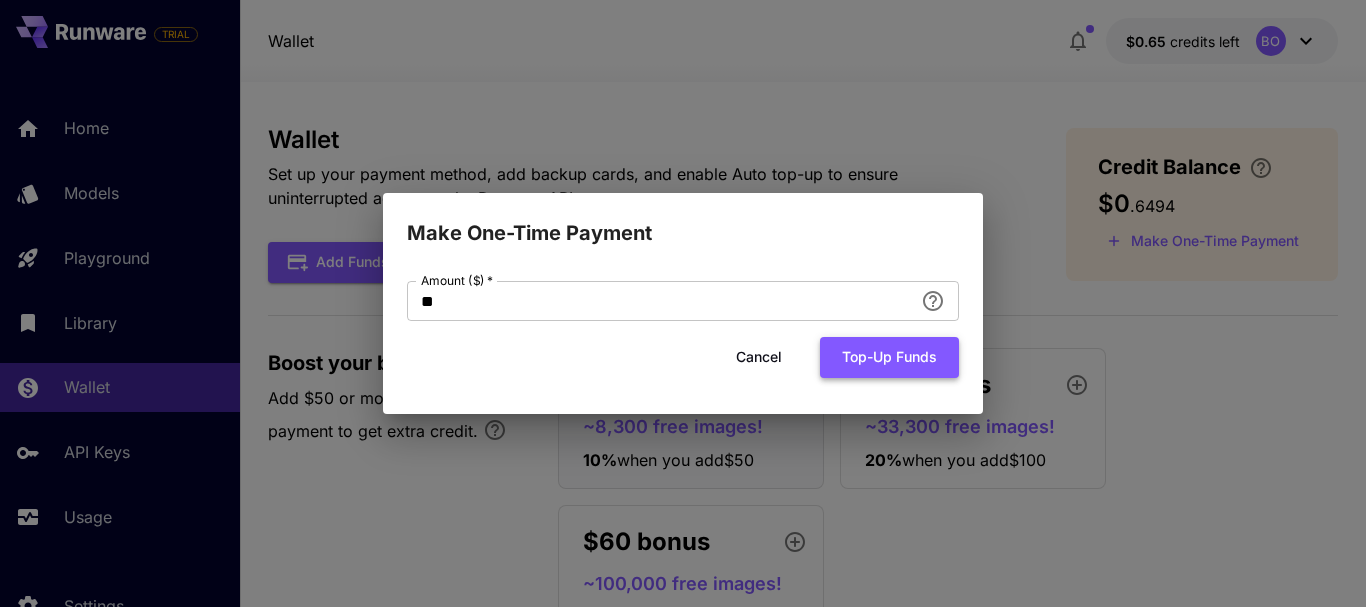 click on "Top-up funds" at bounding box center (889, 357) 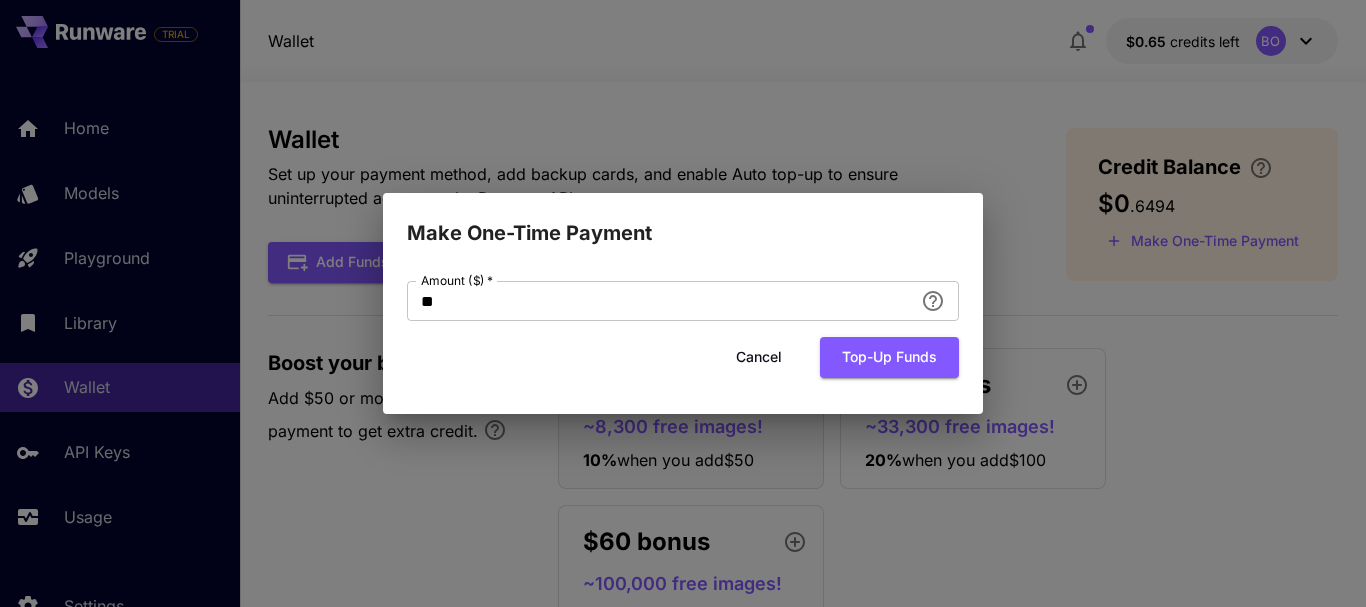 click on "Cancel" at bounding box center (759, 357) 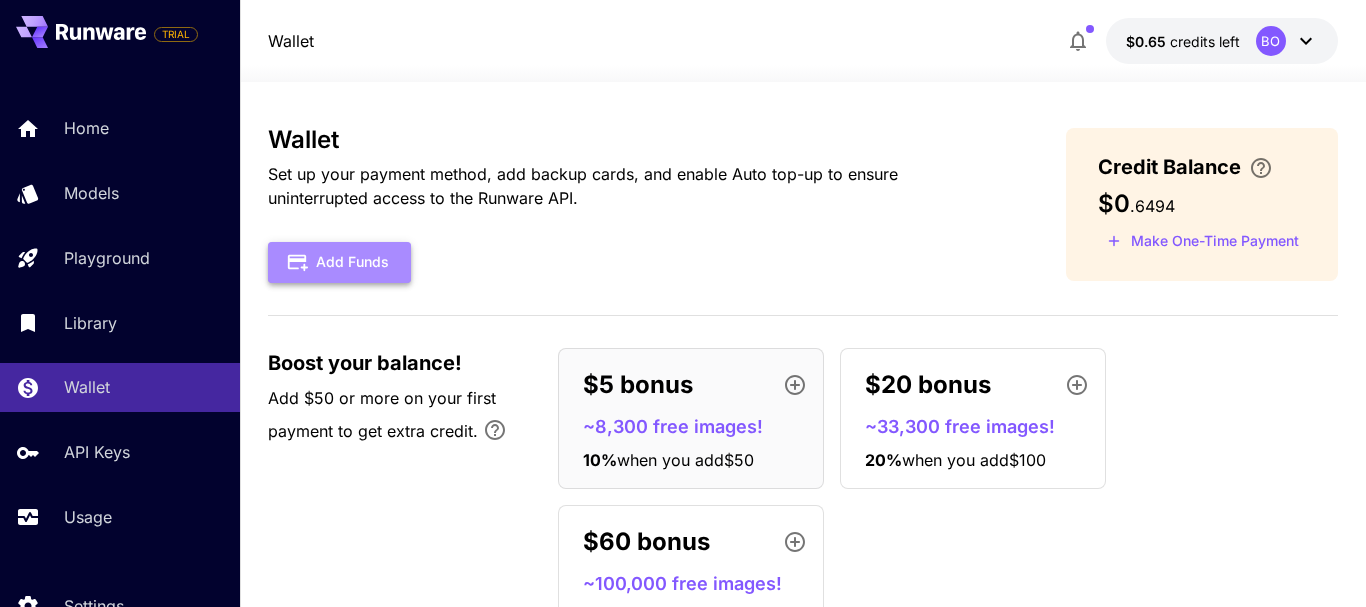 click on "Add Funds" at bounding box center (339, 262) 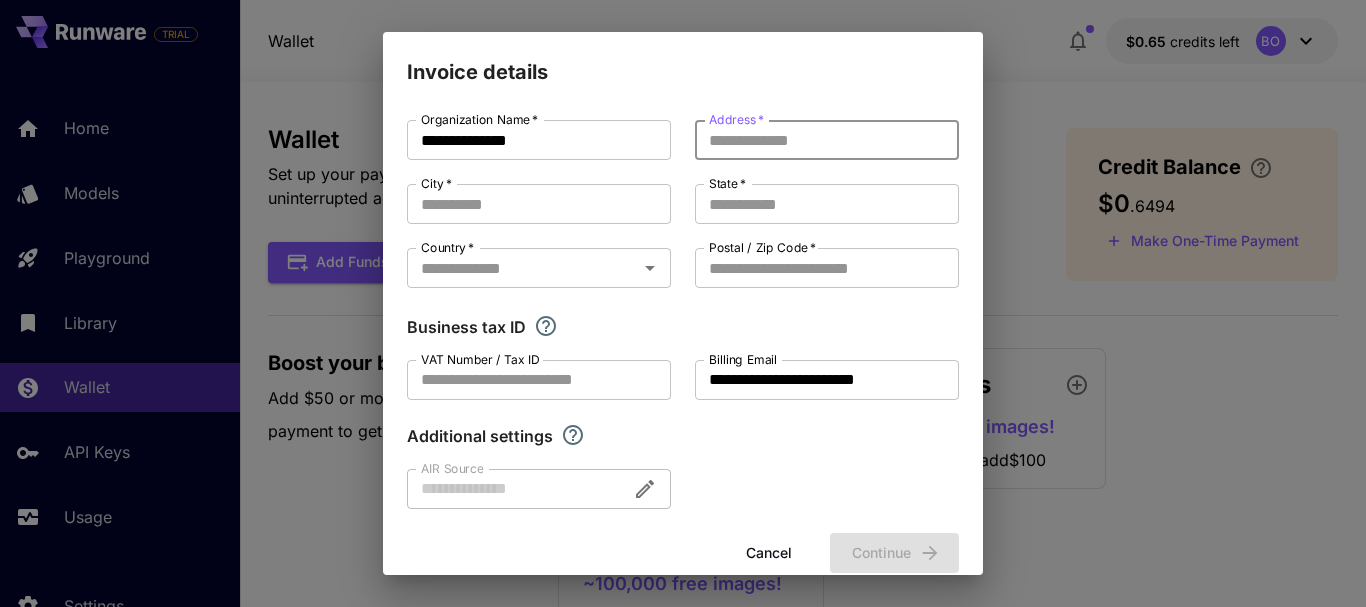 click on "Address   *" at bounding box center (827, 140) 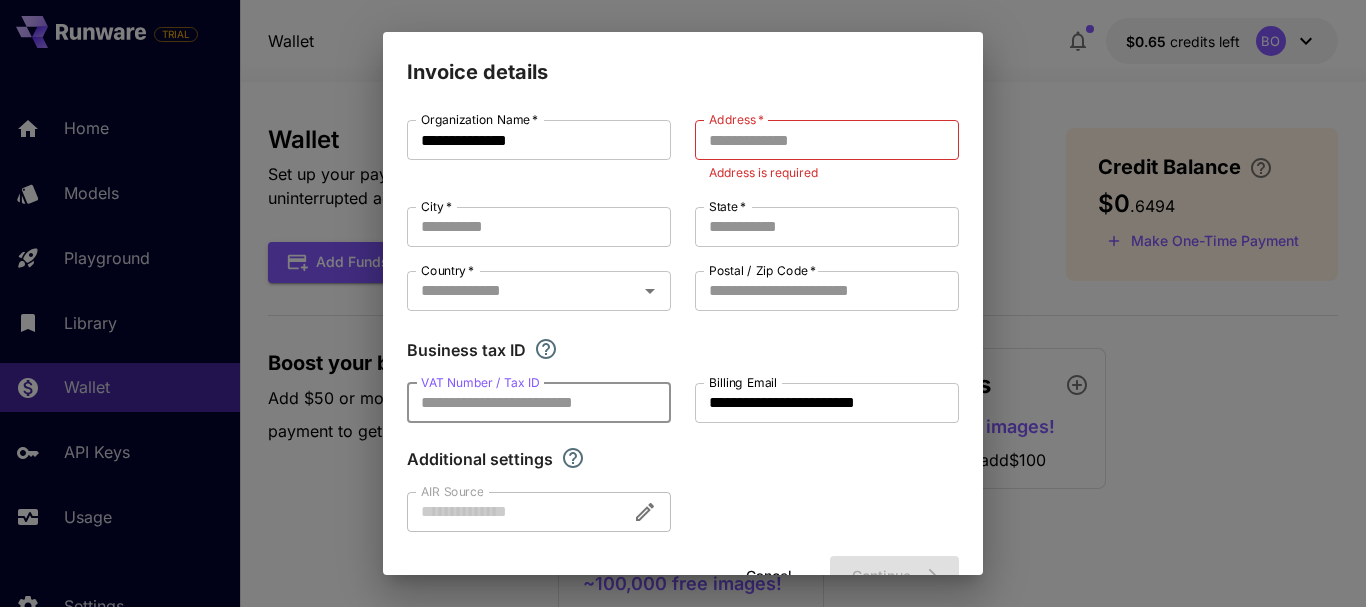 click on "VAT Number / Tax ID" at bounding box center (539, 403) 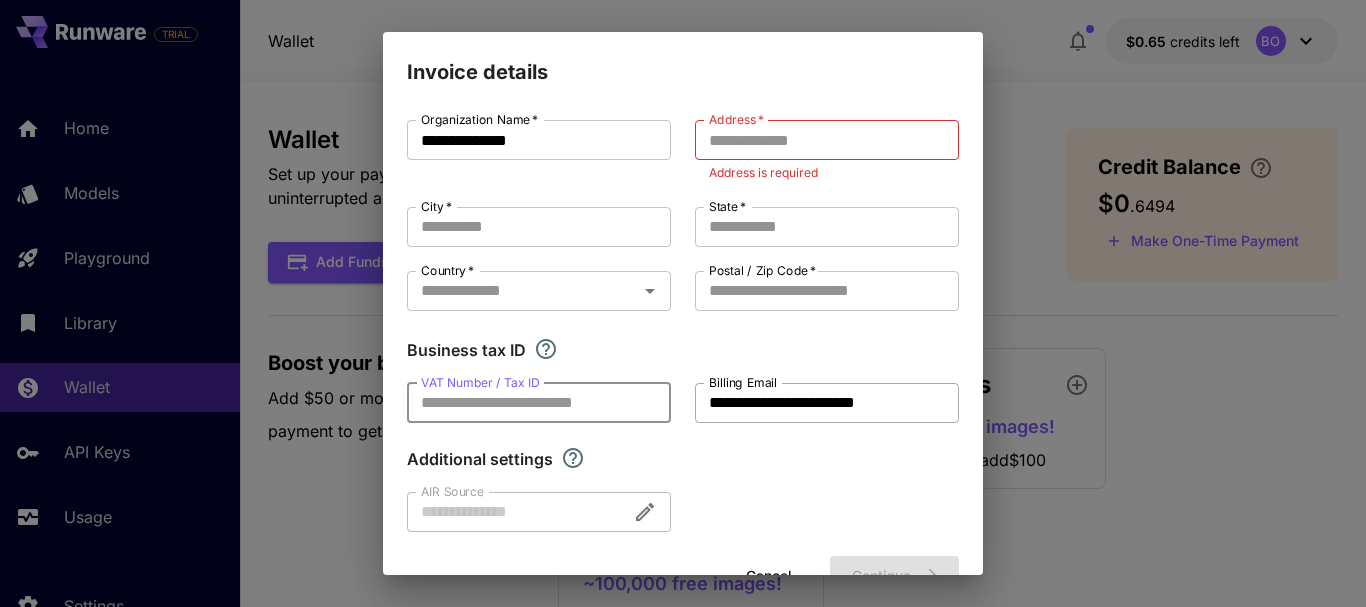 click on "**********" at bounding box center [827, 403] 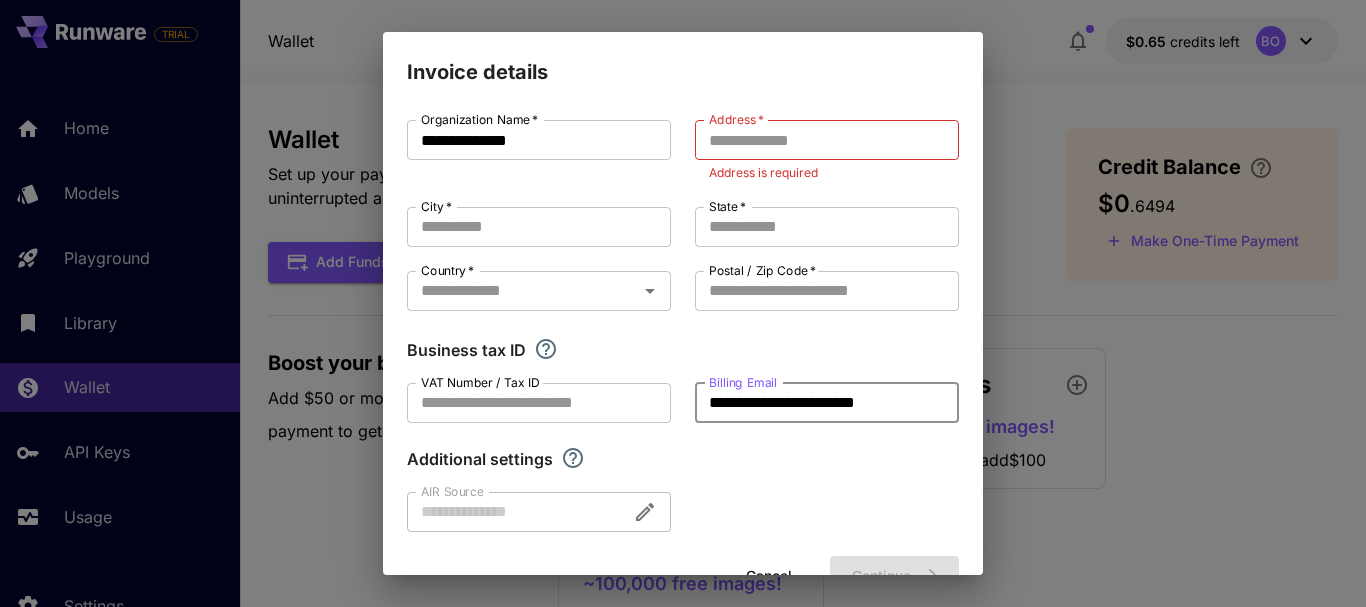 click on "**********" at bounding box center [683, 358] 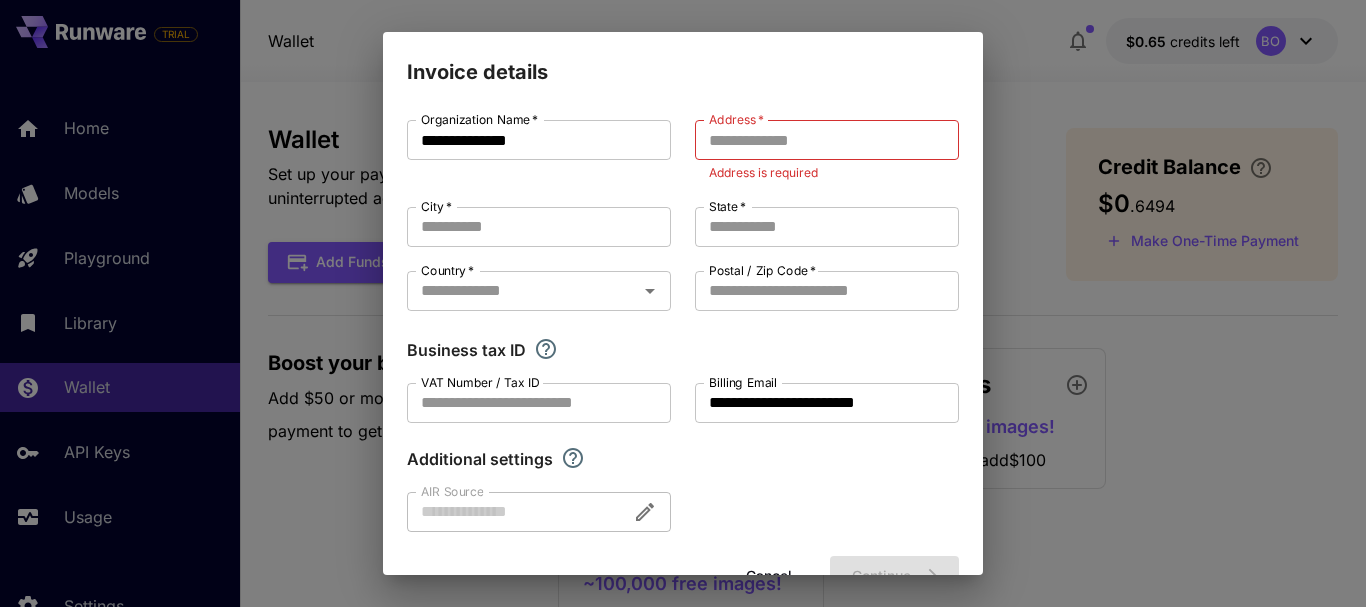 click at bounding box center (539, 512) 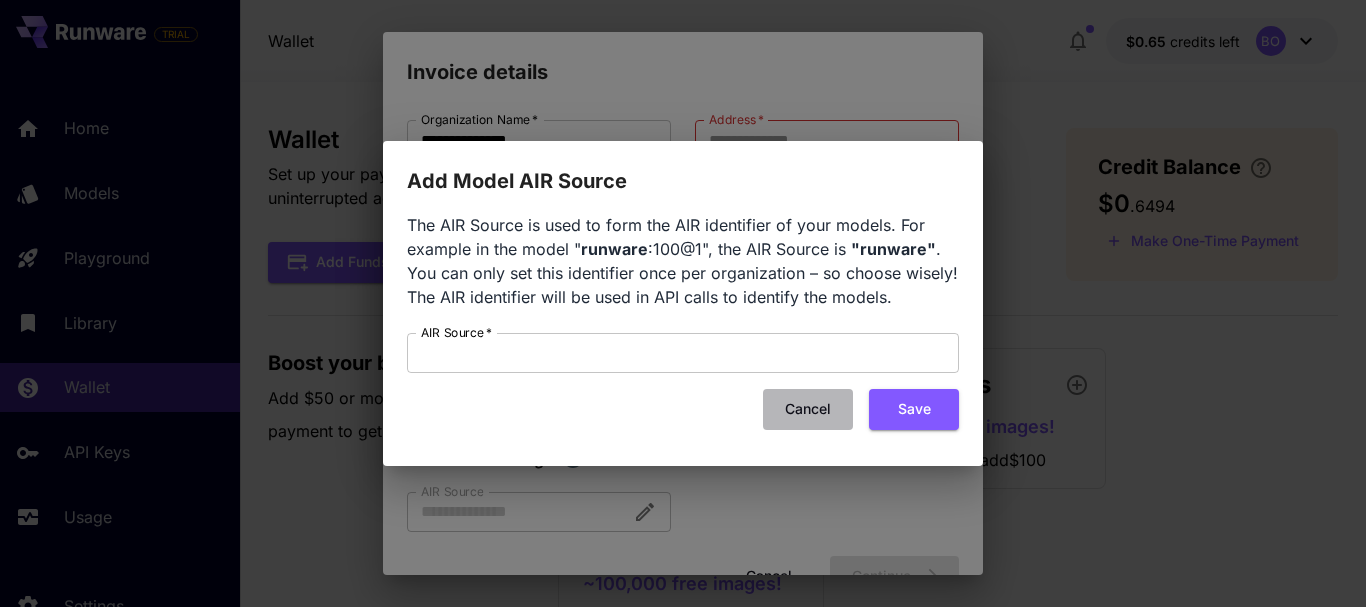 click on "Cancel" at bounding box center (808, 409) 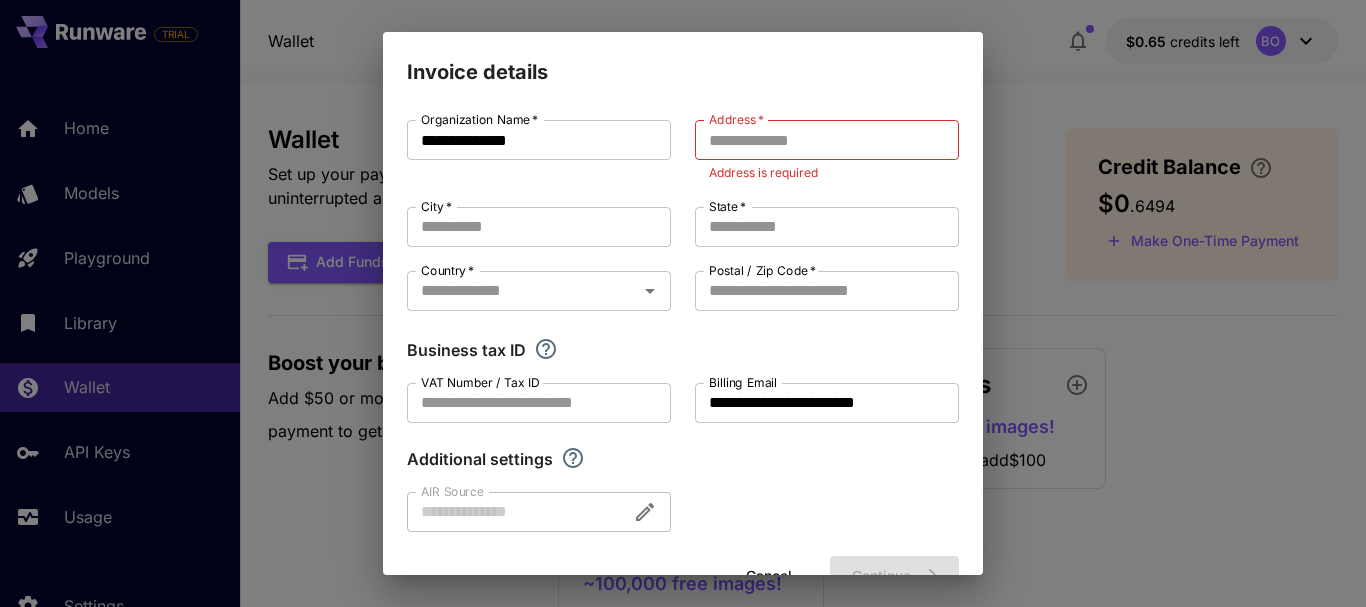 click at bounding box center (539, 512) 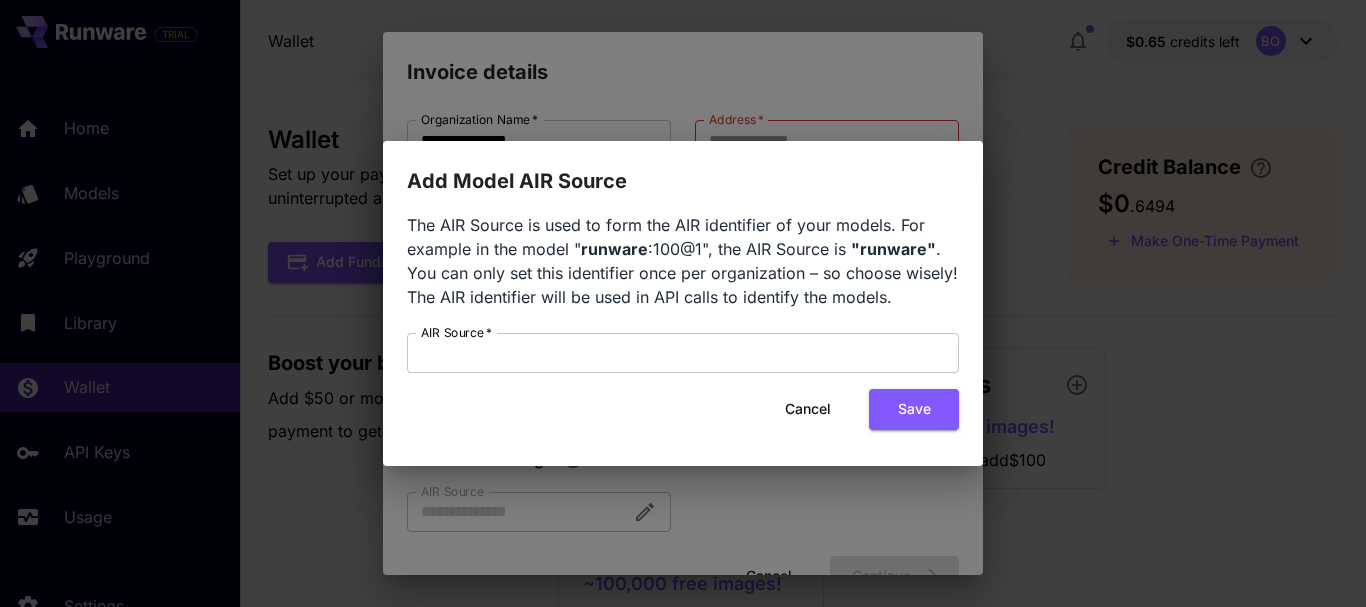 click on "Add Model AIR Source The AIR Source is used to form the AIR identifier of your models. For example in the model " runware :100@1", the AIR Source is   "runware" . You can only set this identifier once per organization – so choose wisely! The AIR identifier will be used in API calls to identify the models. AIR Source   * AIR Source   * Cancel Save" at bounding box center (683, 303) 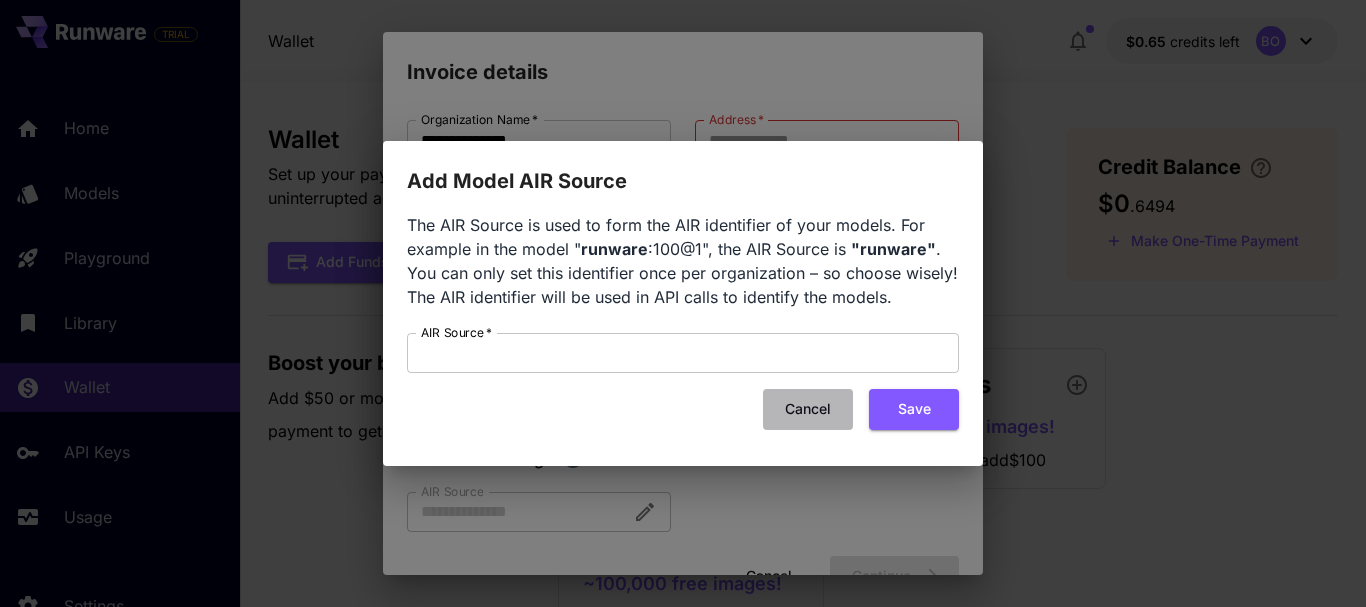 click on "Cancel" at bounding box center [808, 409] 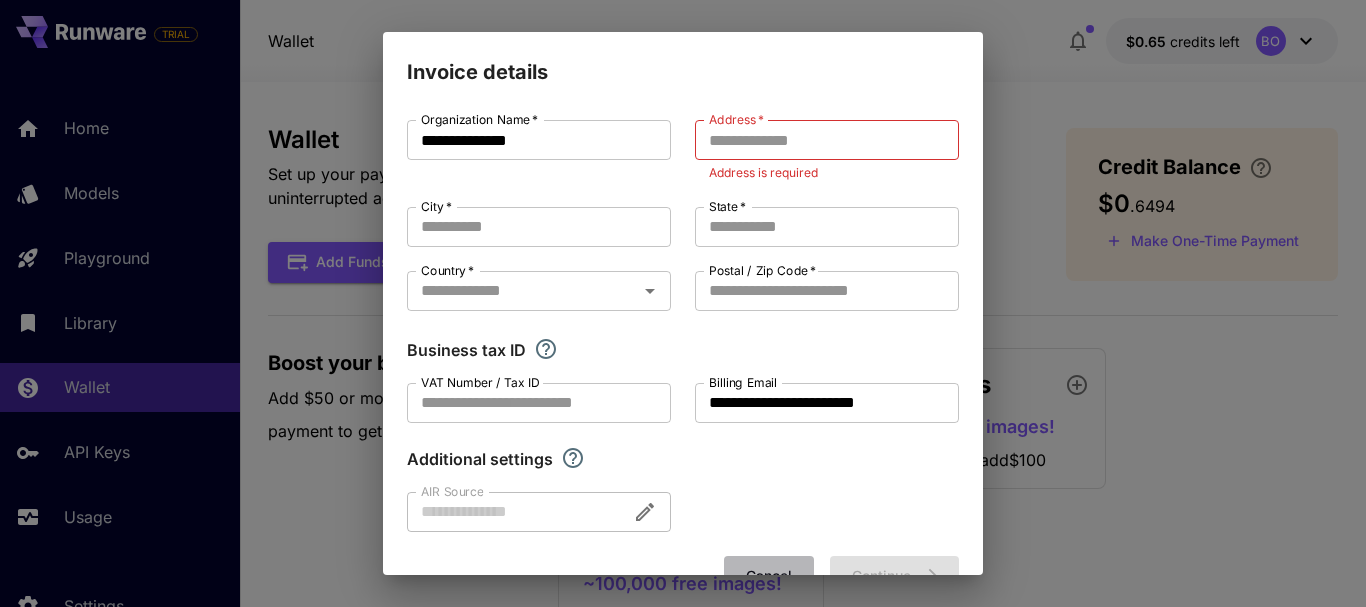 click on "Cancel" at bounding box center (769, 576) 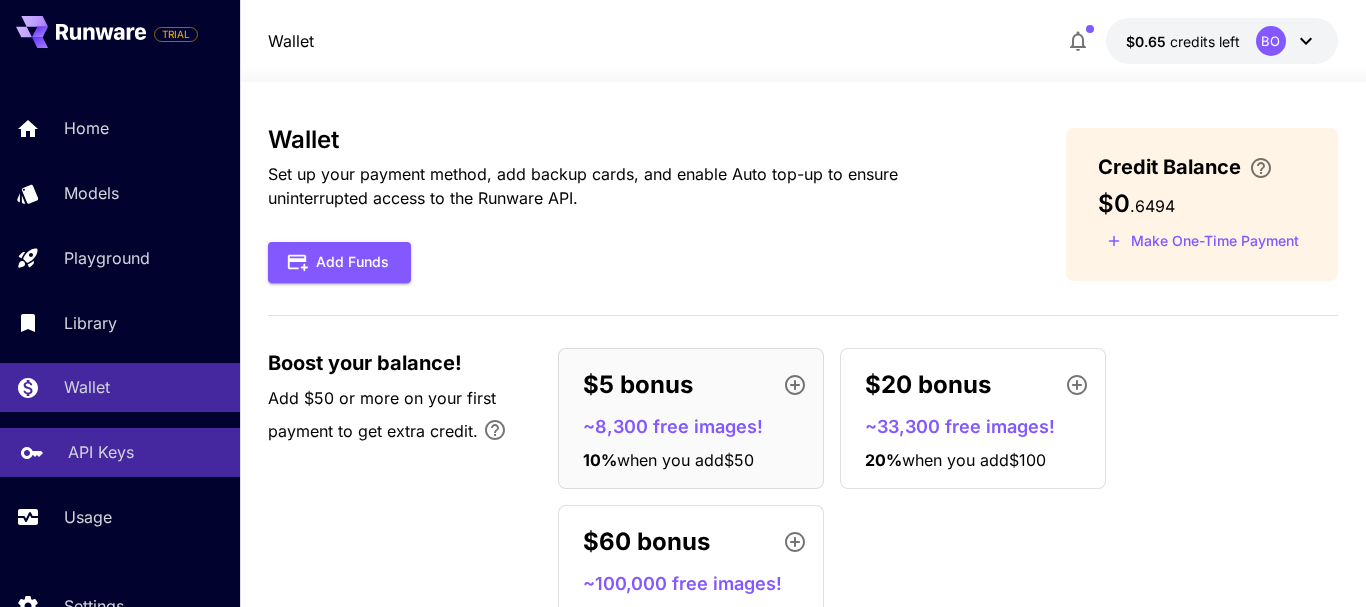 click on "API Keys" at bounding box center [146, 452] 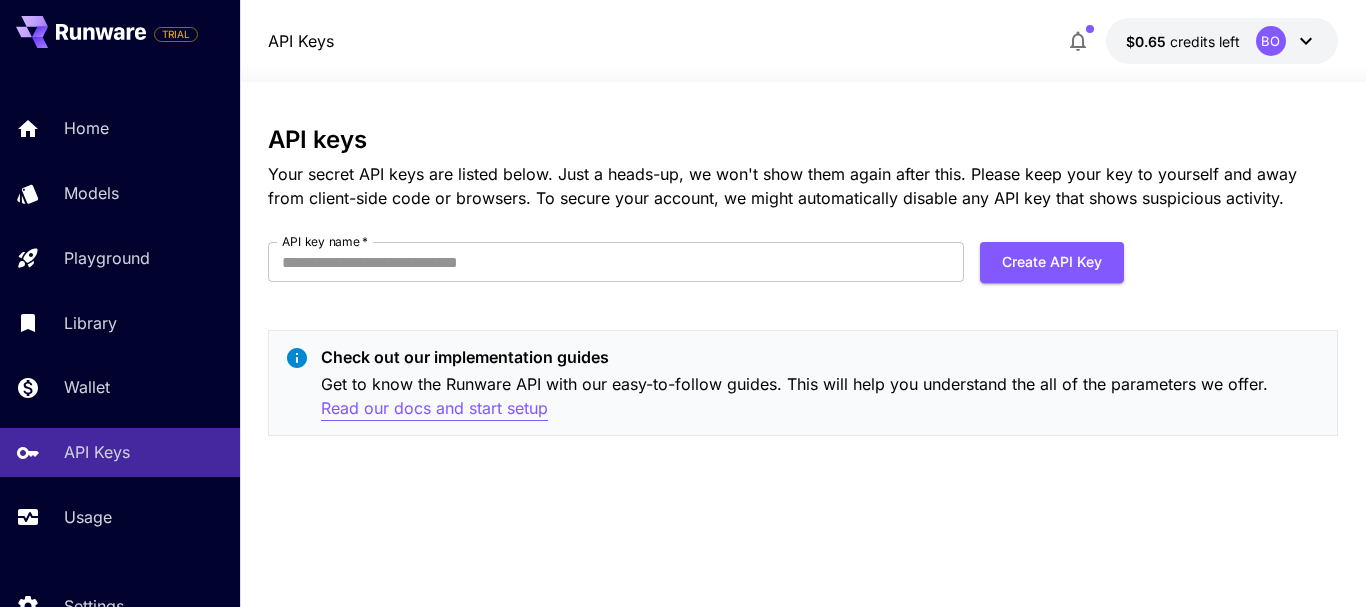 click on "Read our docs and start setup" at bounding box center [434, 408] 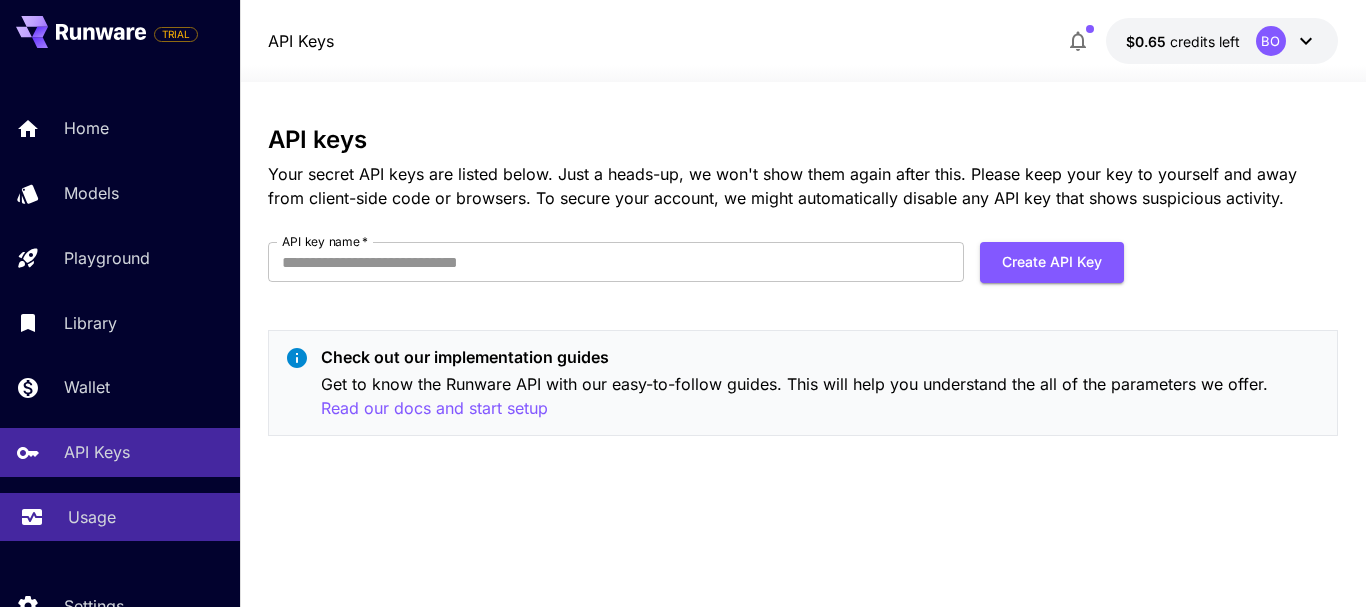 click on "Usage" at bounding box center [120, 517] 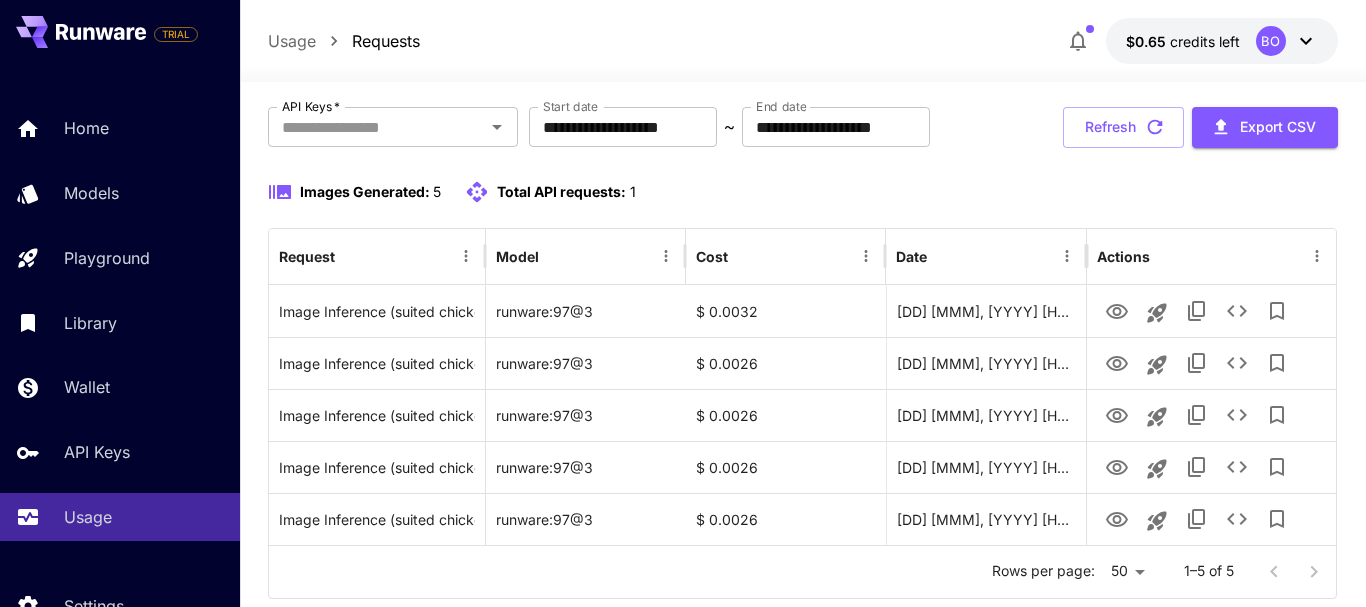 scroll, scrollTop: 0, scrollLeft: 0, axis: both 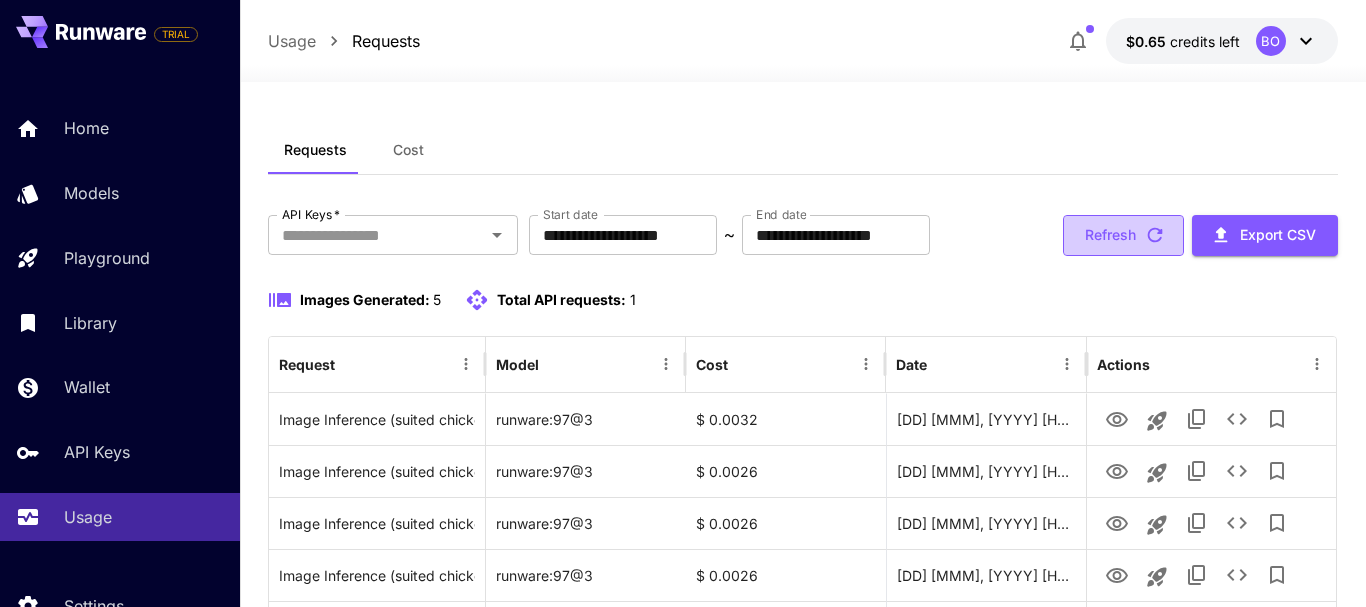 click on "Refresh" at bounding box center [1123, 235] 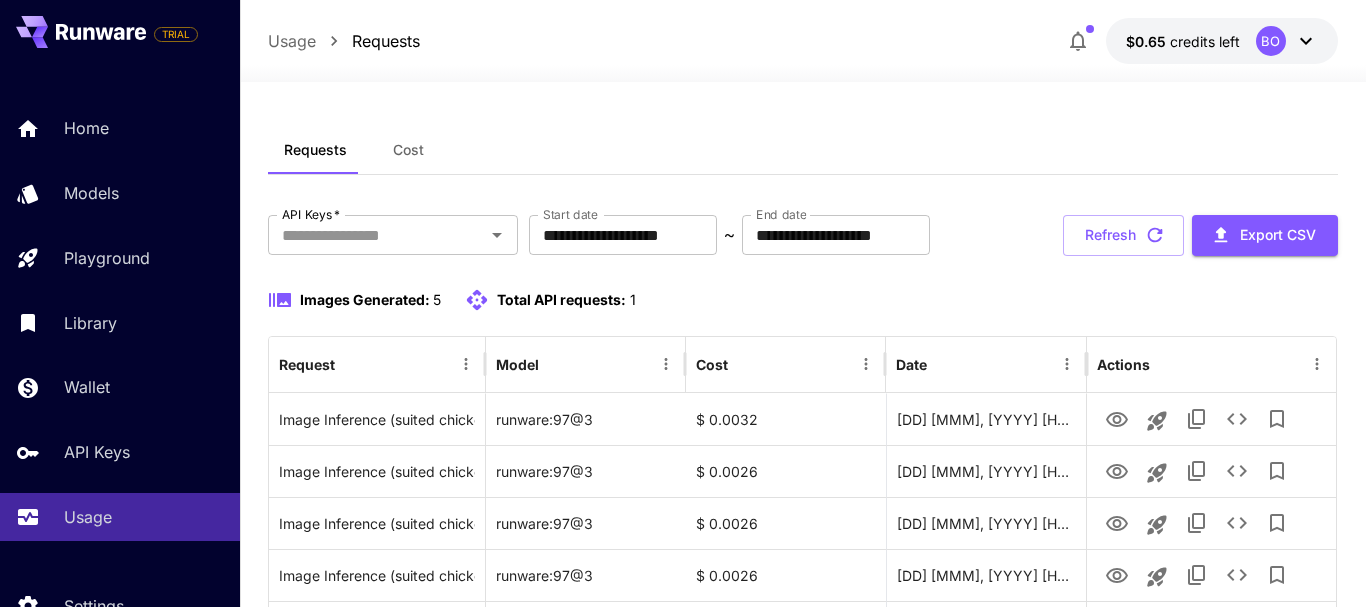 scroll, scrollTop: 108, scrollLeft: 0, axis: vertical 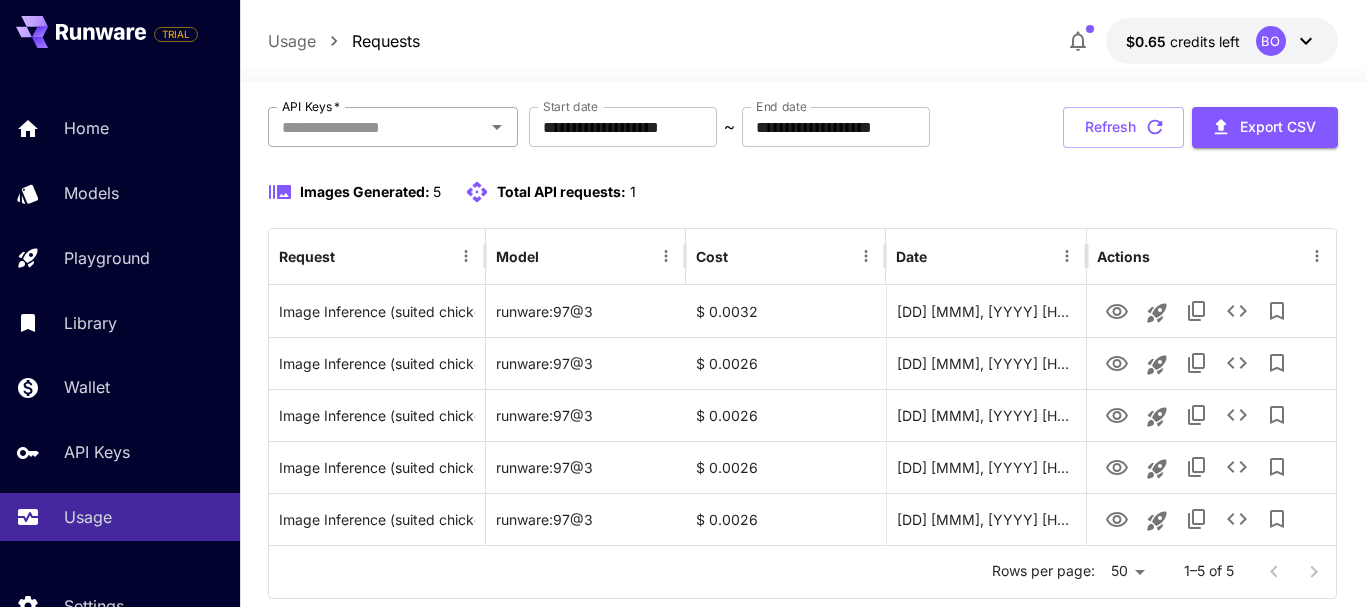 click on "API Keys   *" at bounding box center [376, 127] 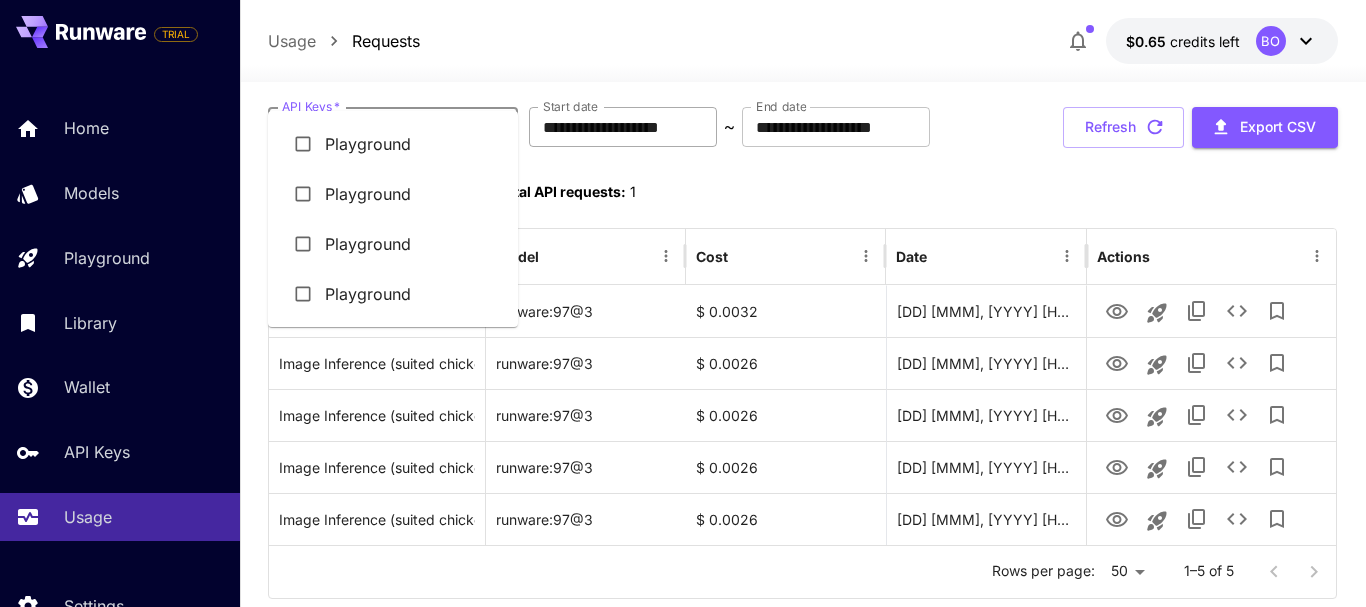 click on "**********" at bounding box center [623, 127] 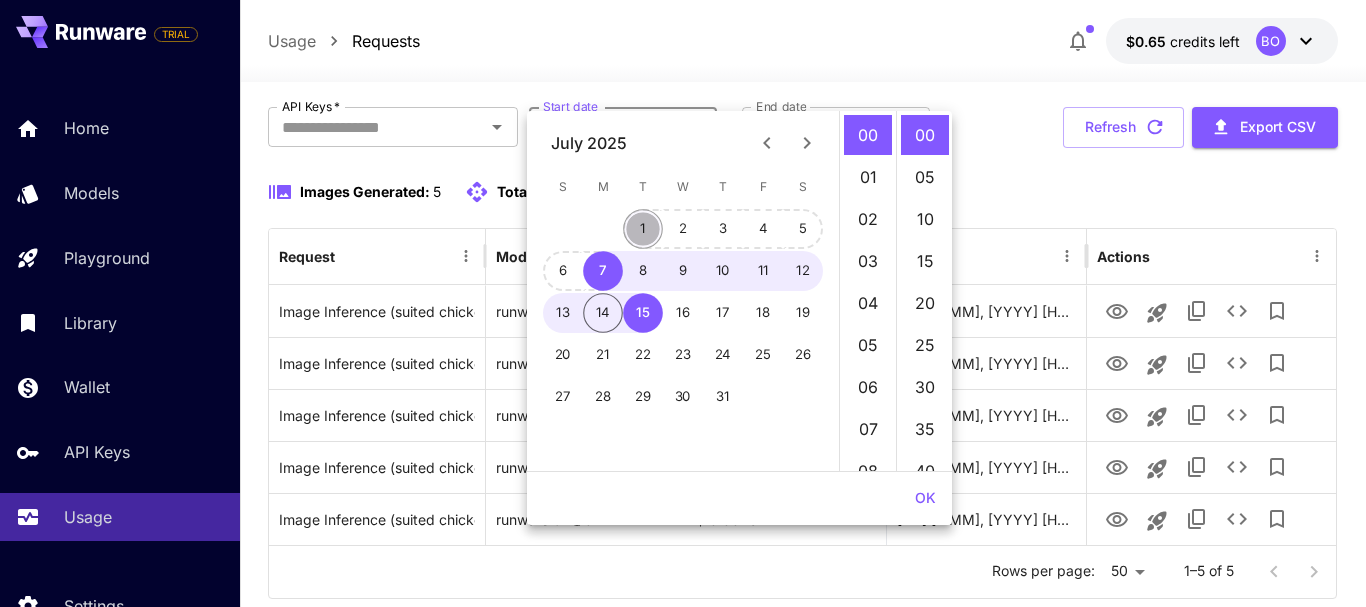 click on "1" at bounding box center [643, 229] 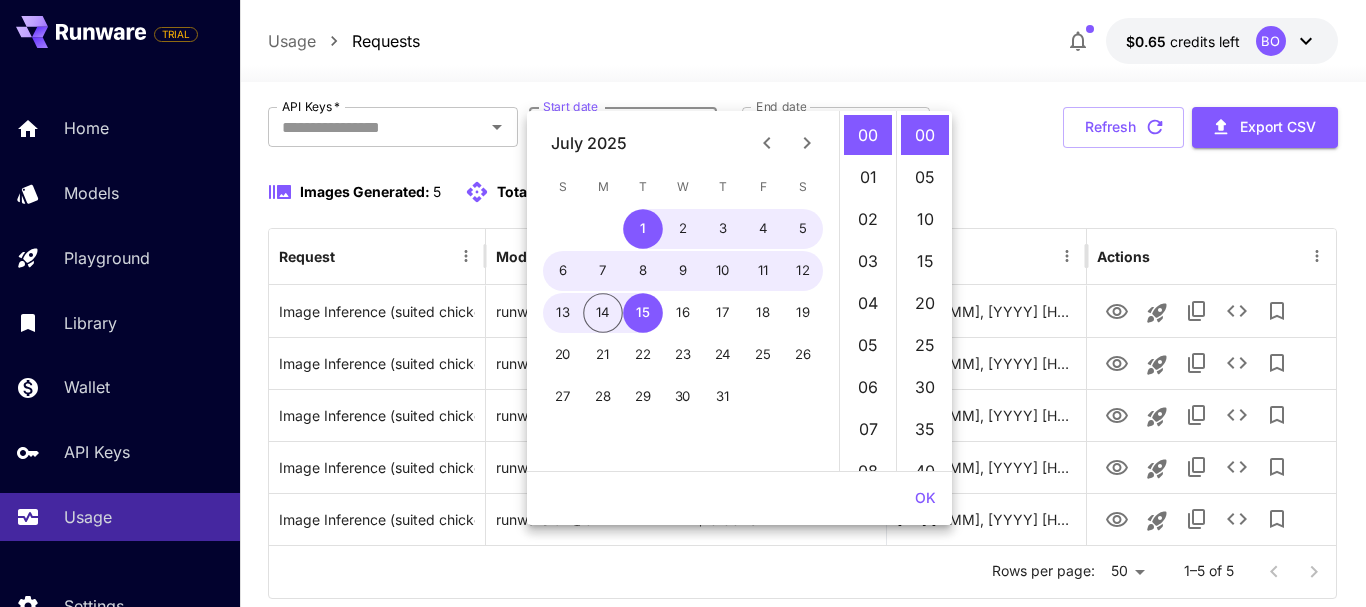click on "**********" at bounding box center [803, 127] 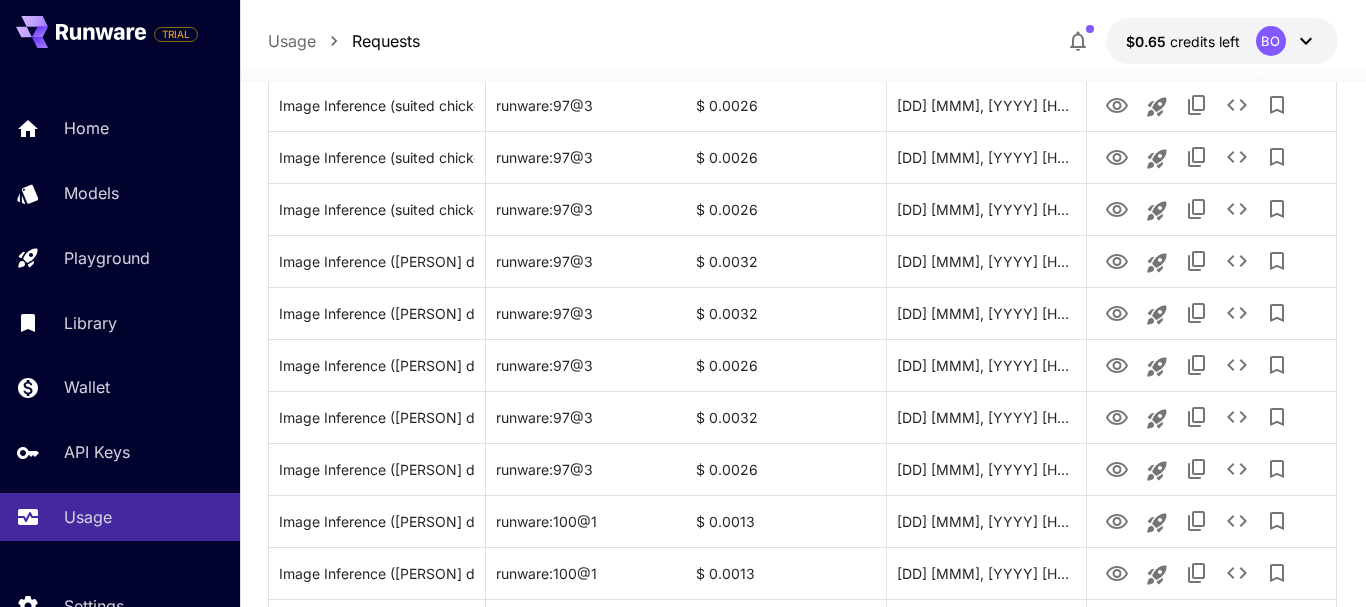scroll, scrollTop: 1876, scrollLeft: 0, axis: vertical 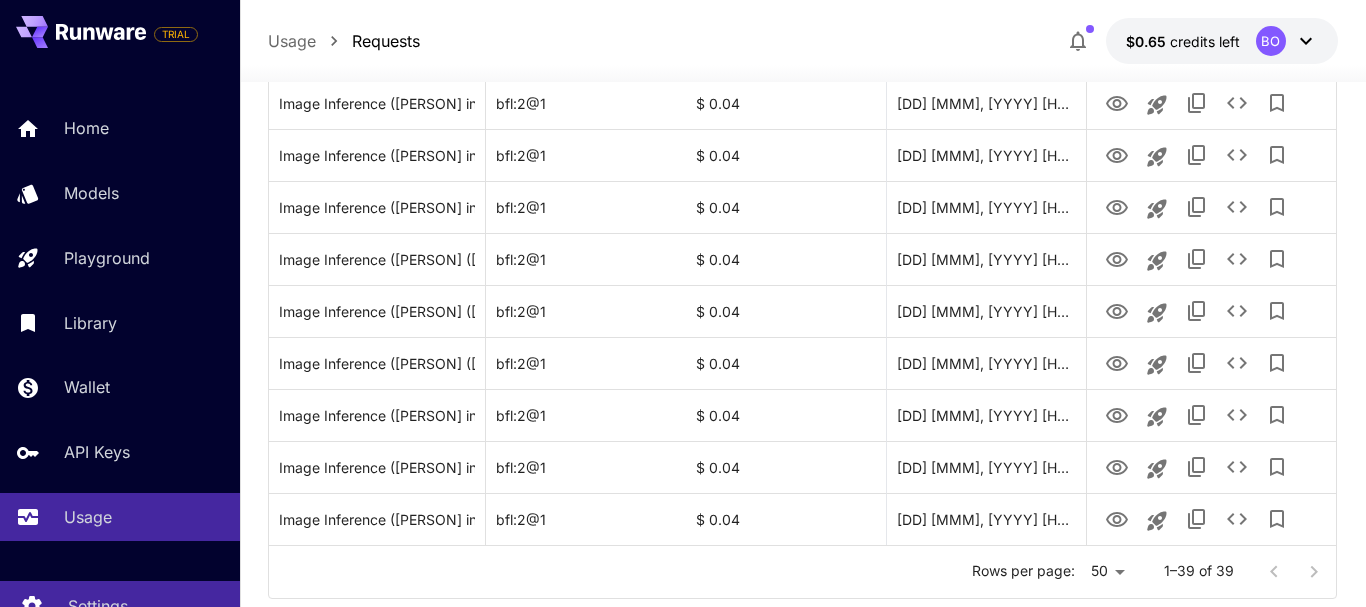 click on "Settings" at bounding box center [98, 606] 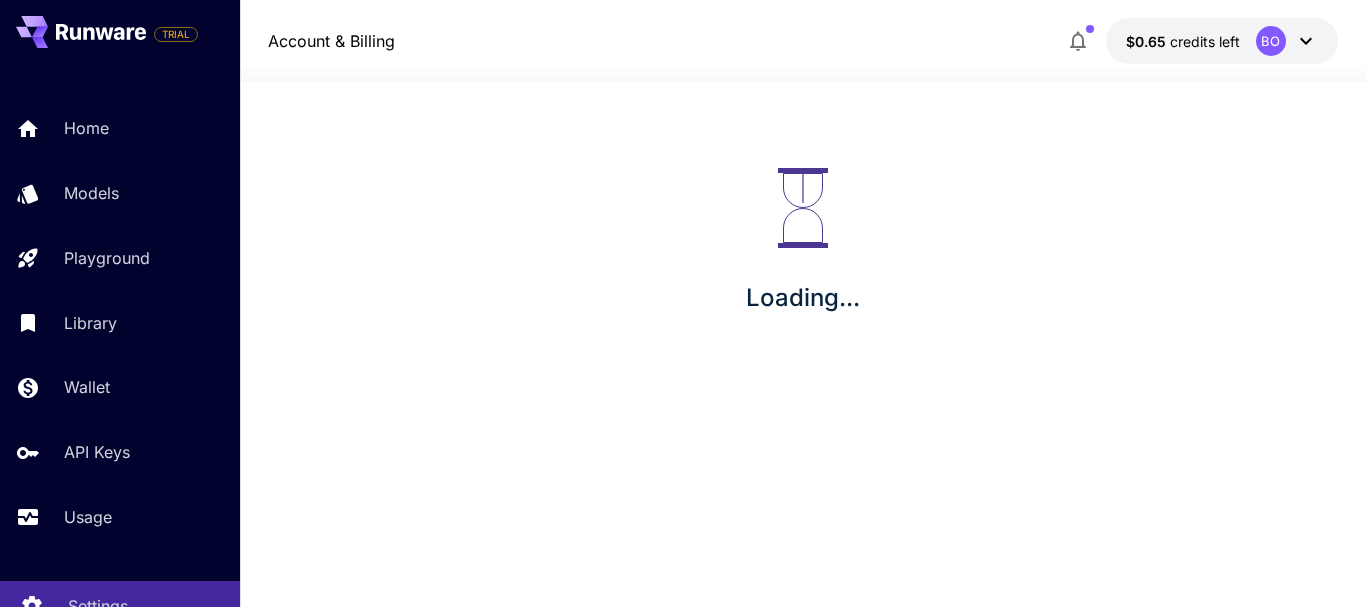scroll, scrollTop: 0, scrollLeft: 0, axis: both 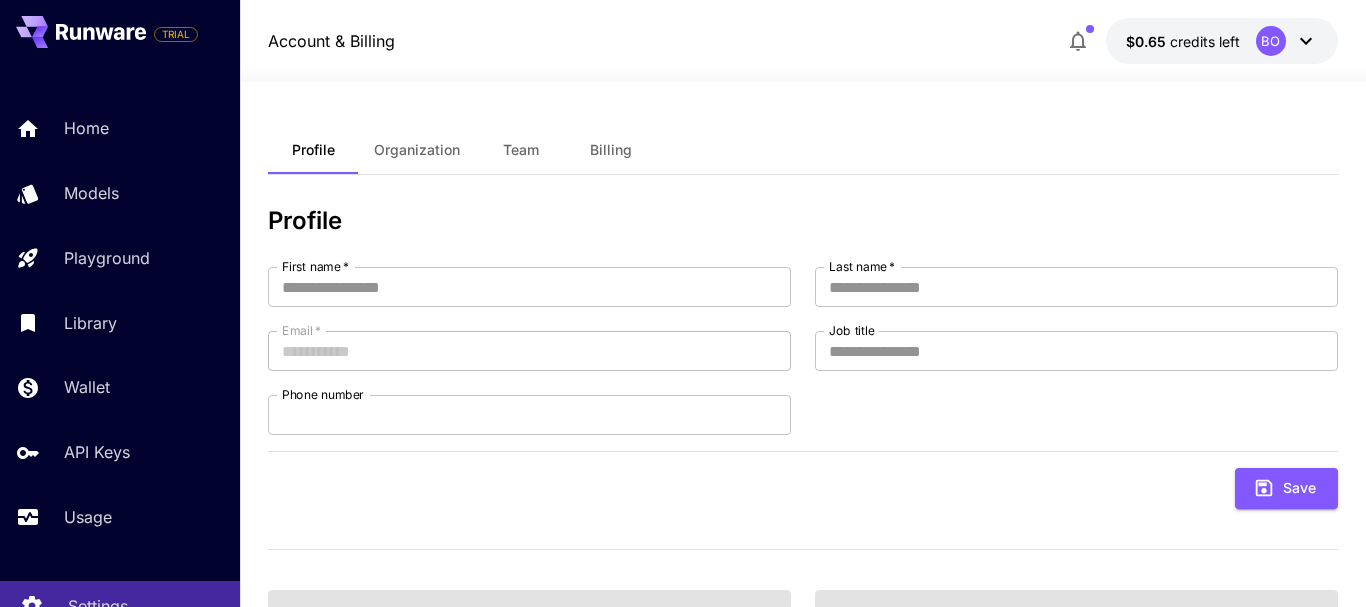 type on "********" 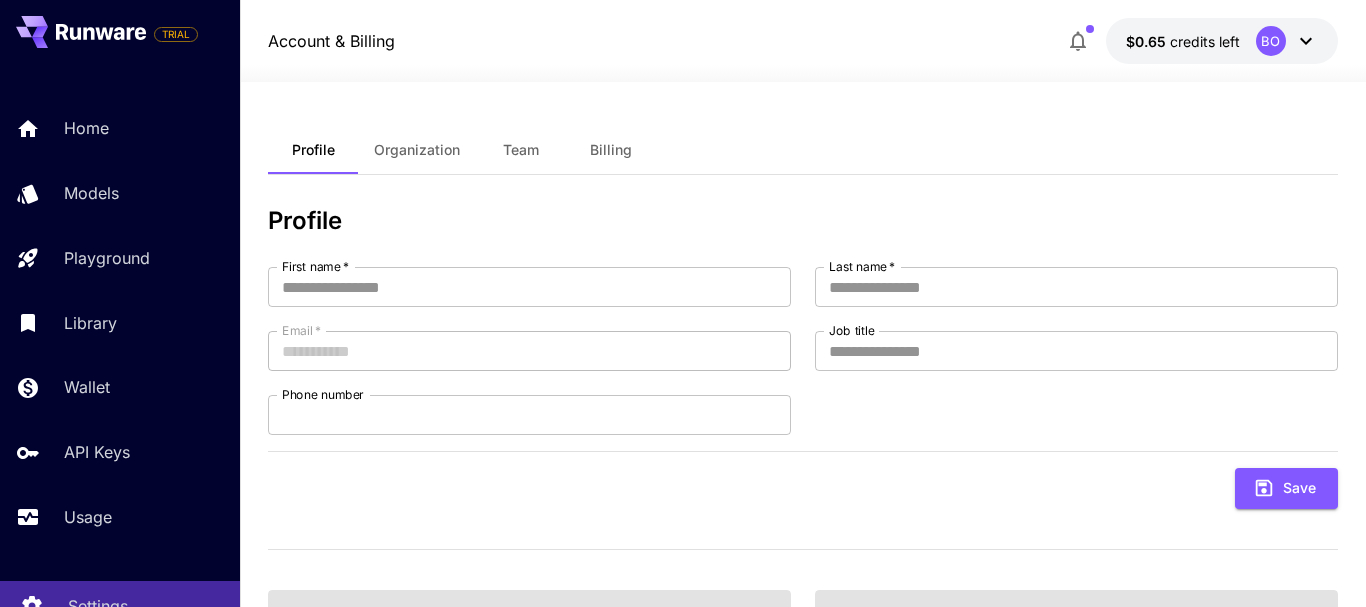 type on "*****" 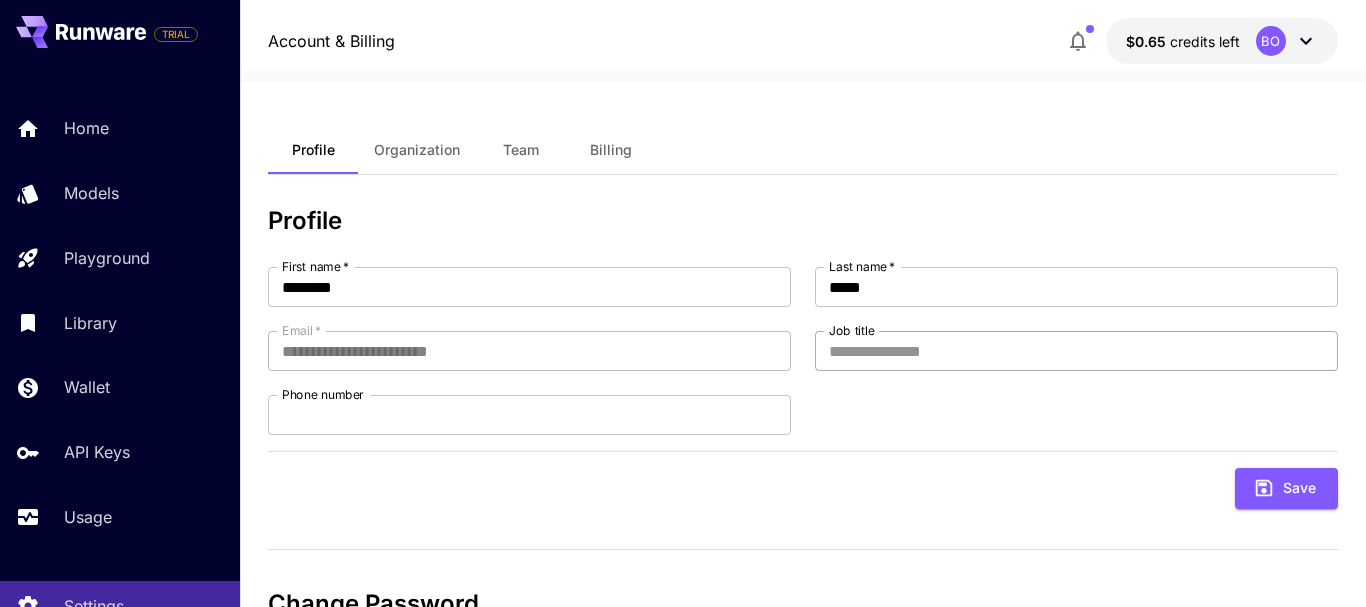 click on "Job title" at bounding box center [1076, 351] 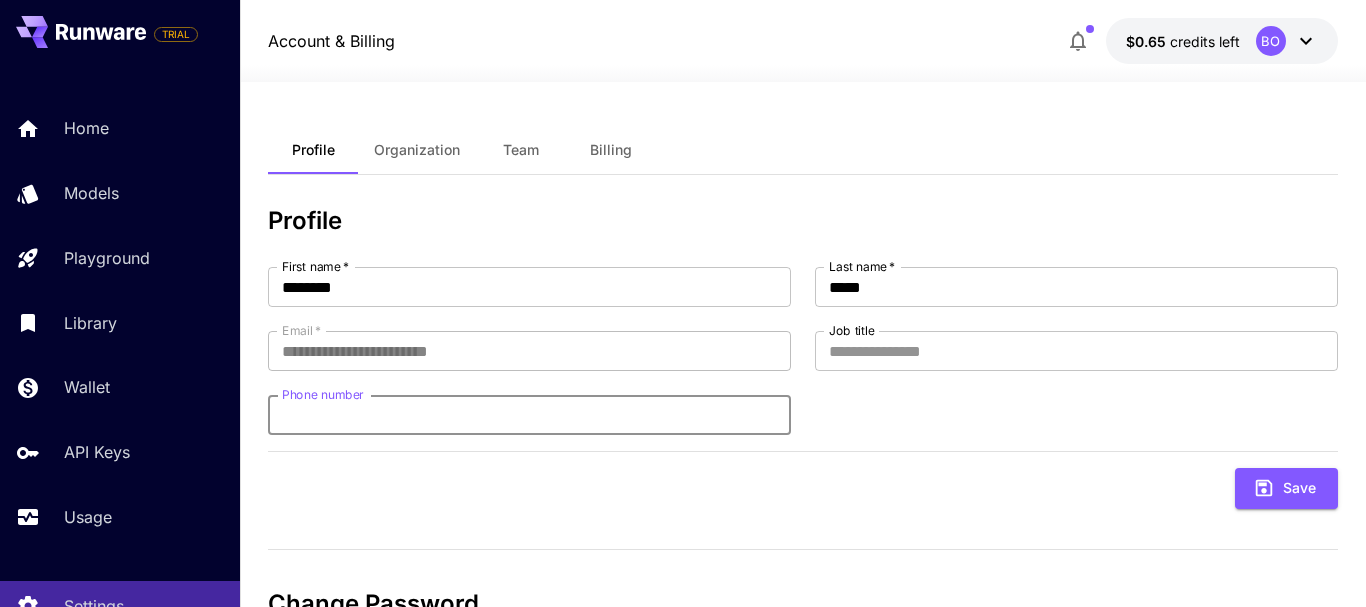 click on "Phone number" at bounding box center (529, 415) 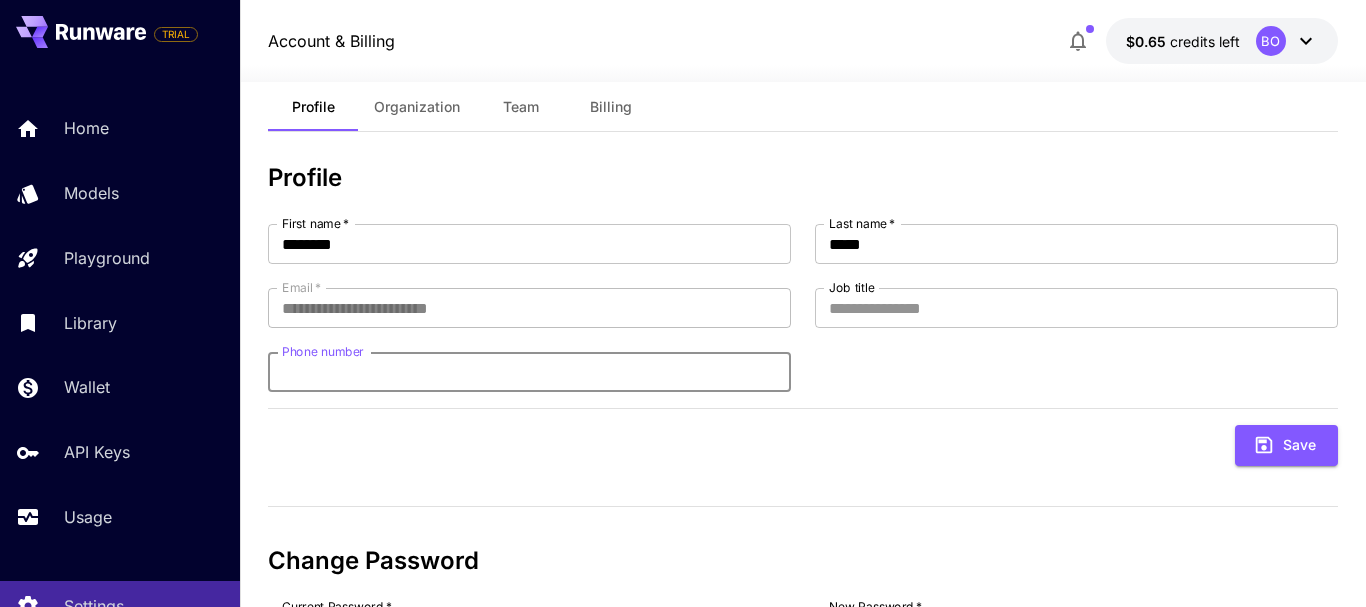 scroll, scrollTop: 0, scrollLeft: 0, axis: both 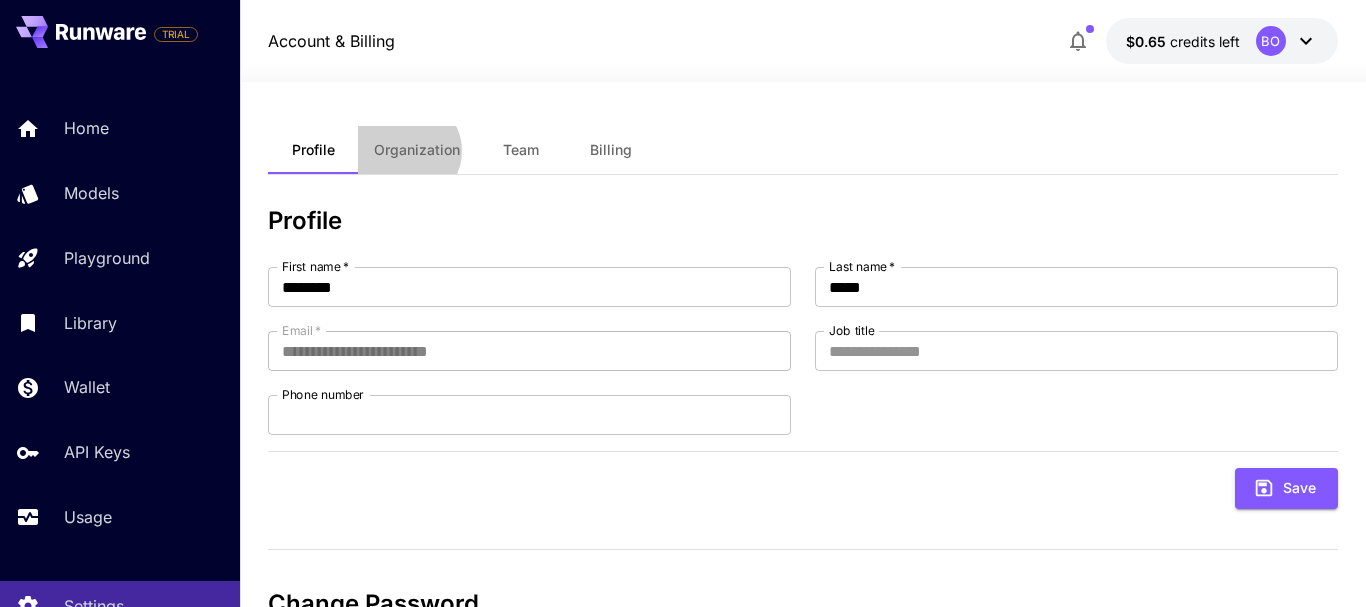 click on "Organization" at bounding box center [417, 150] 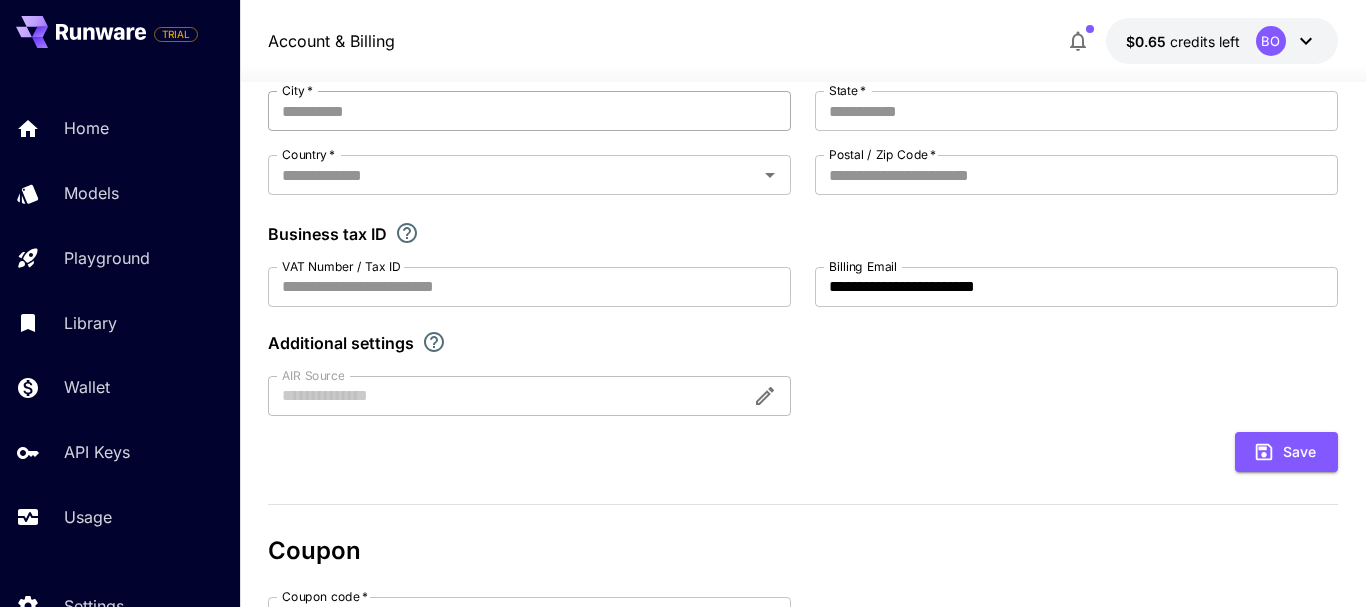 scroll, scrollTop: 0, scrollLeft: 0, axis: both 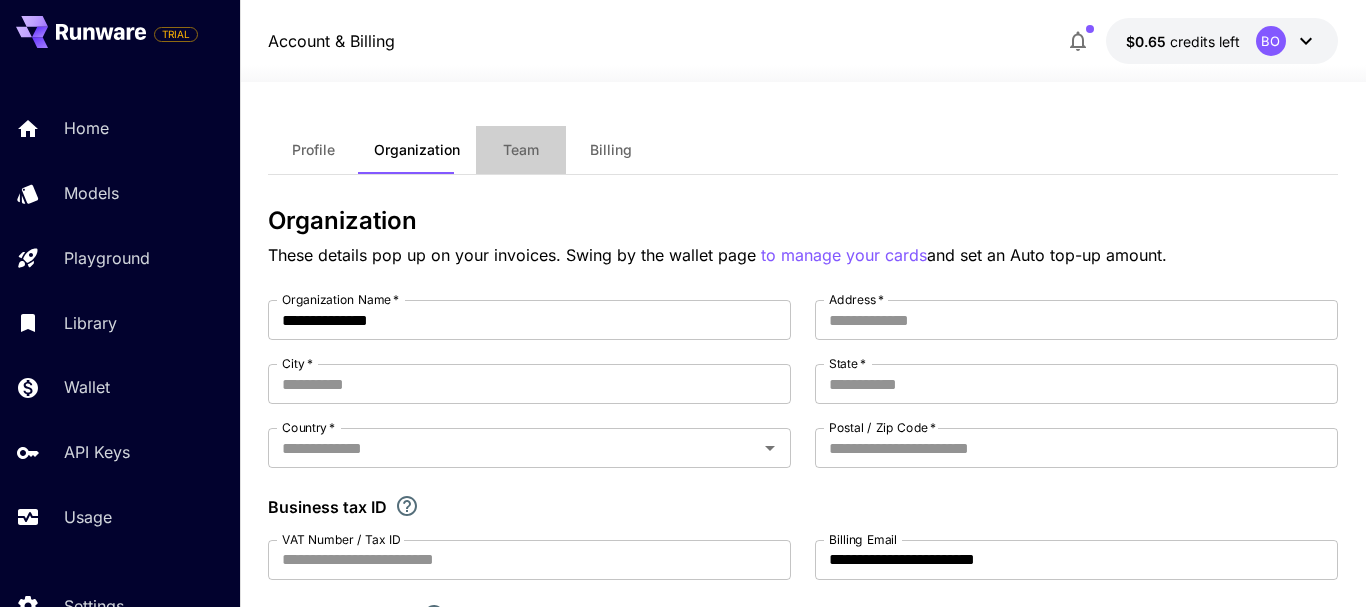 click on "Team" at bounding box center [521, 150] 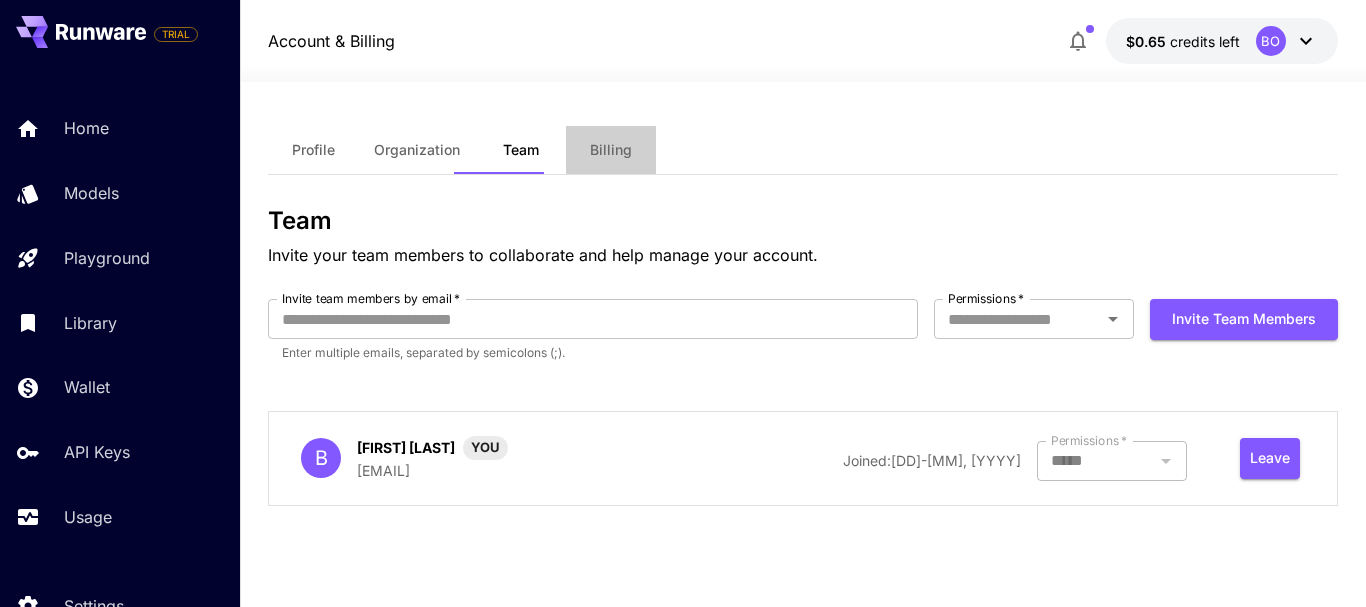 click on "Billing" at bounding box center (611, 150) 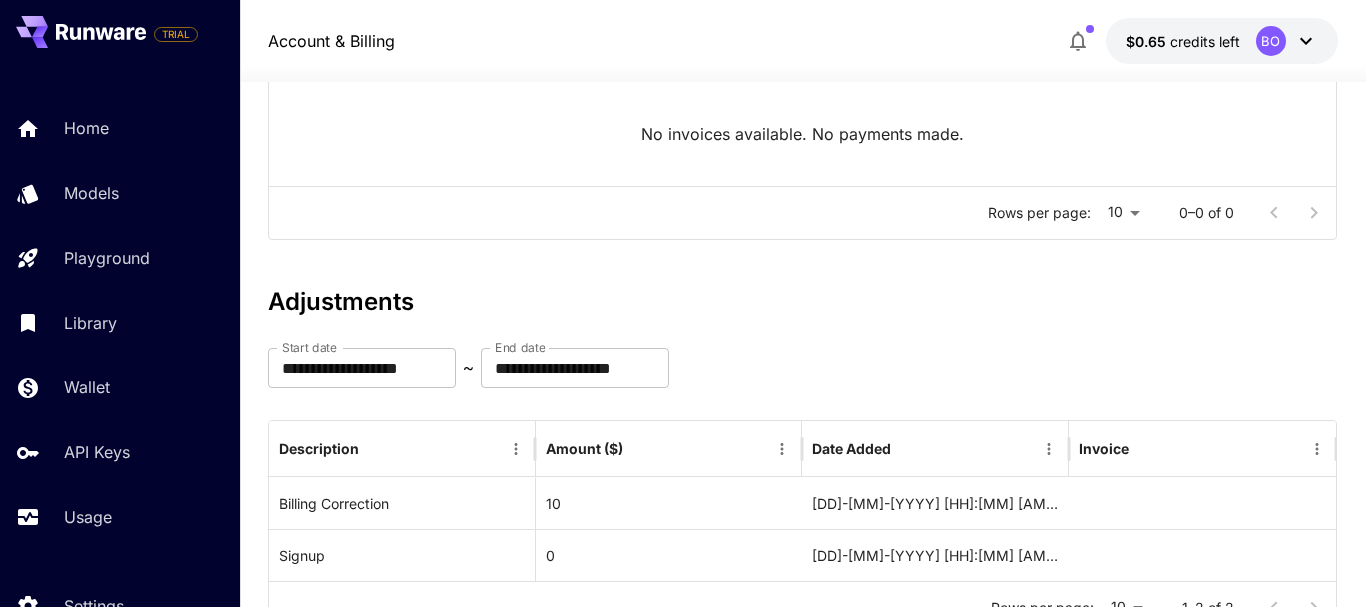 scroll, scrollTop: 0, scrollLeft: 0, axis: both 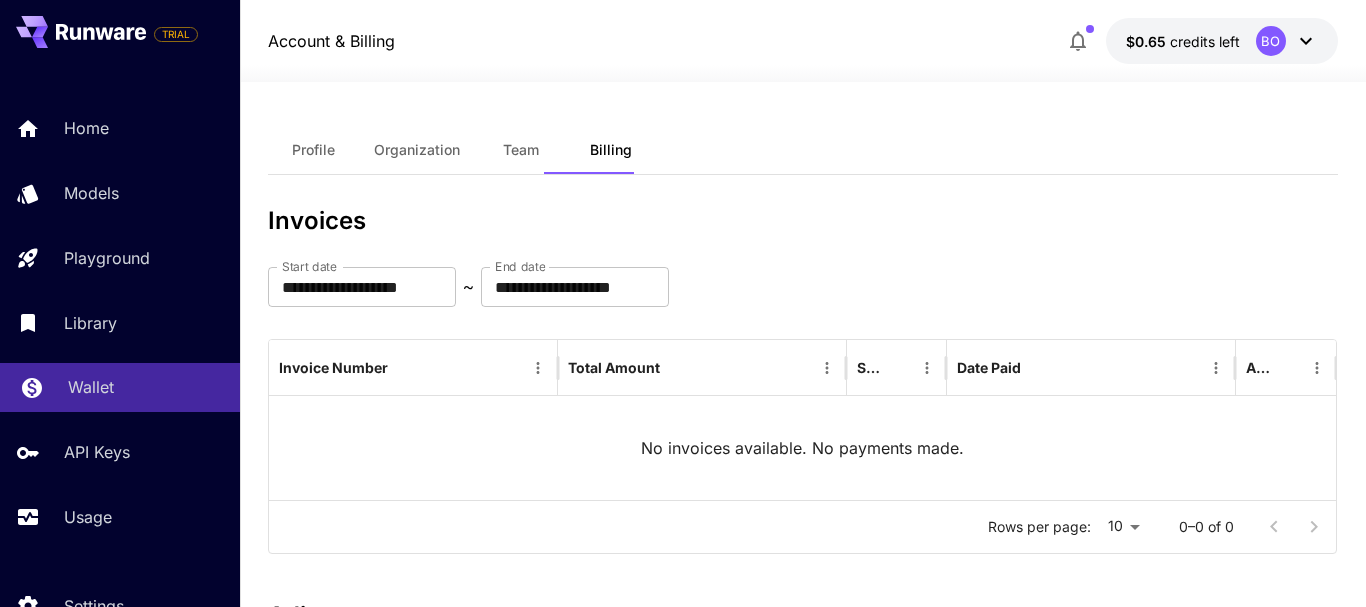 click on "Wallet" at bounding box center (146, 387) 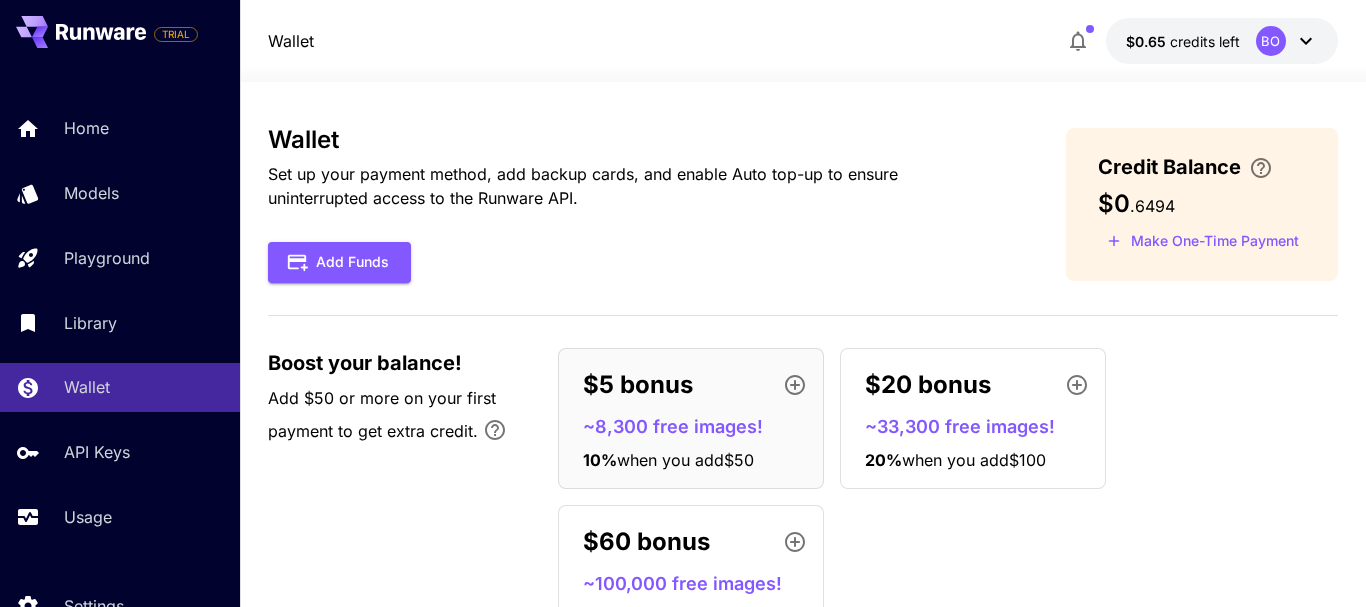 click on "BO" at bounding box center (1271, 41) 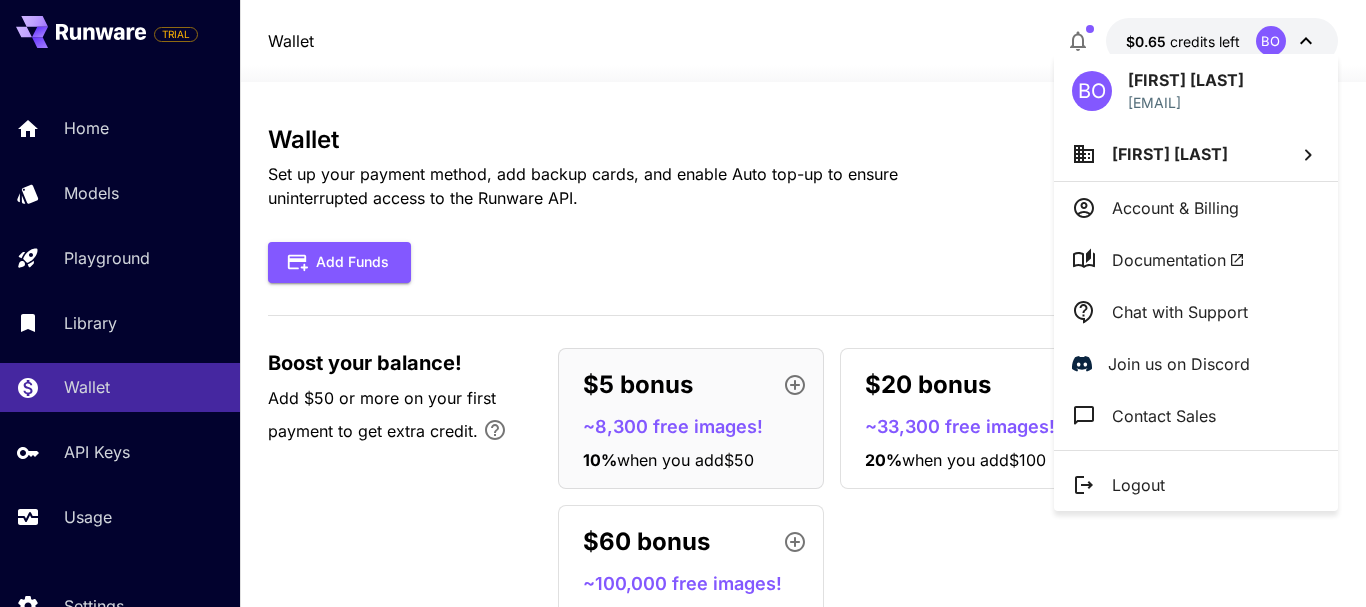 click on "Account & Billing" at bounding box center [1196, 208] 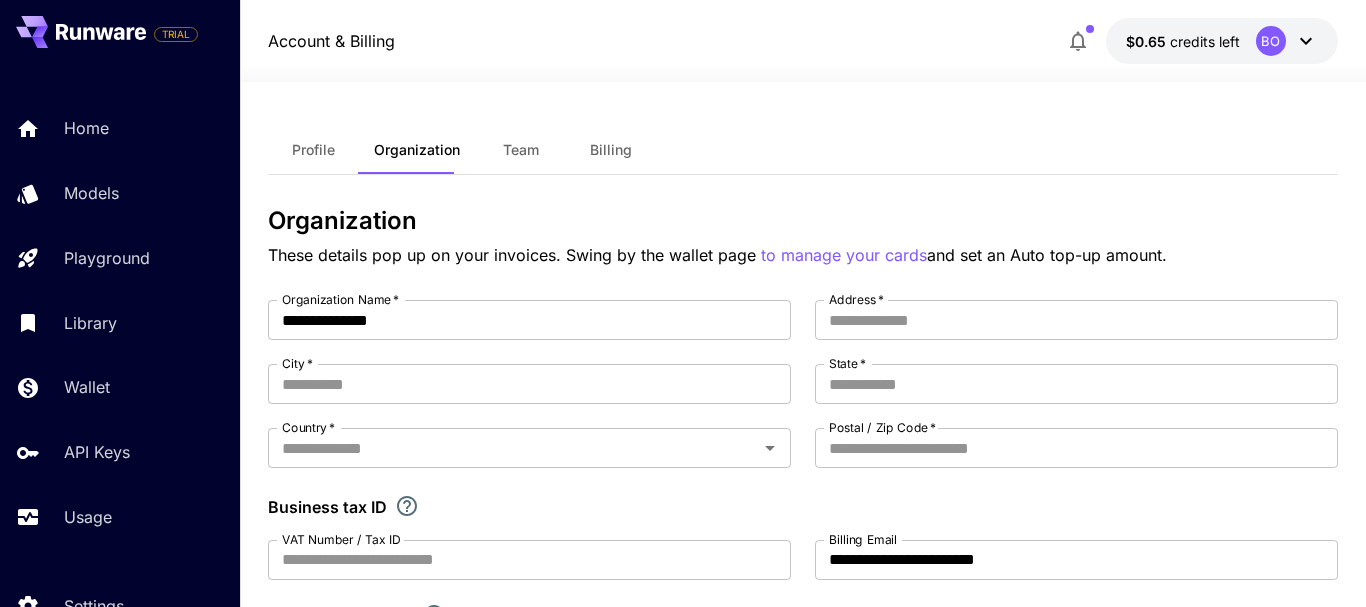 click on "BO" at bounding box center [1271, 41] 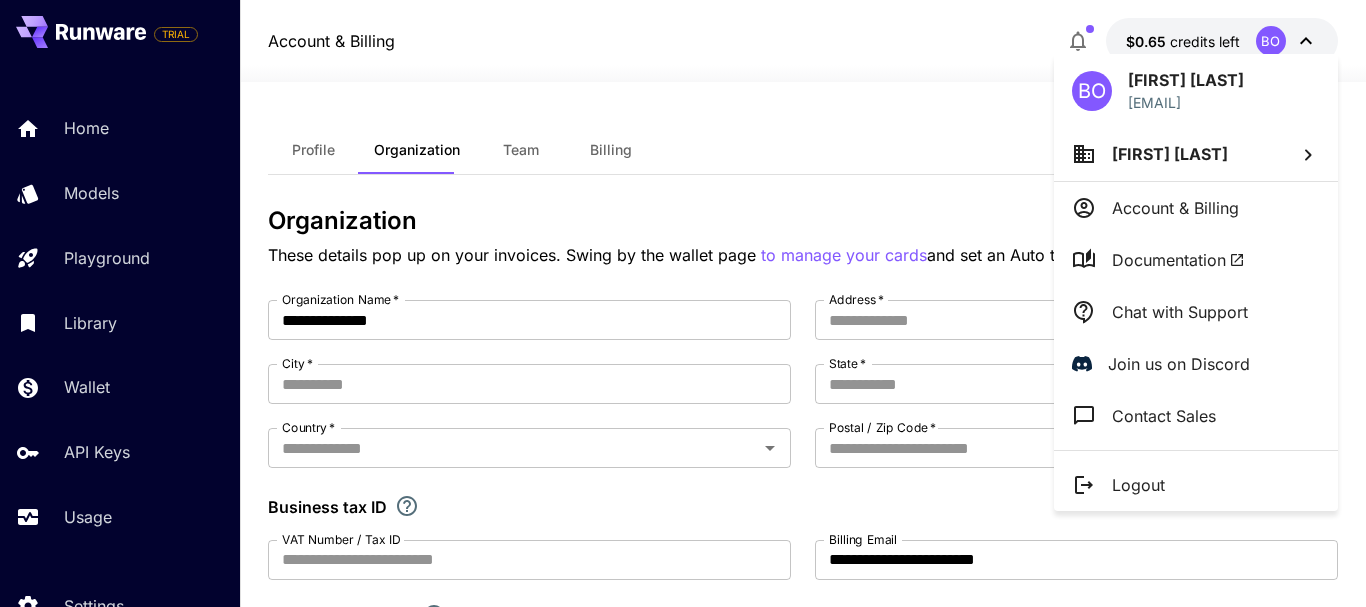 click on "Chat with Support" at bounding box center [1196, 312] 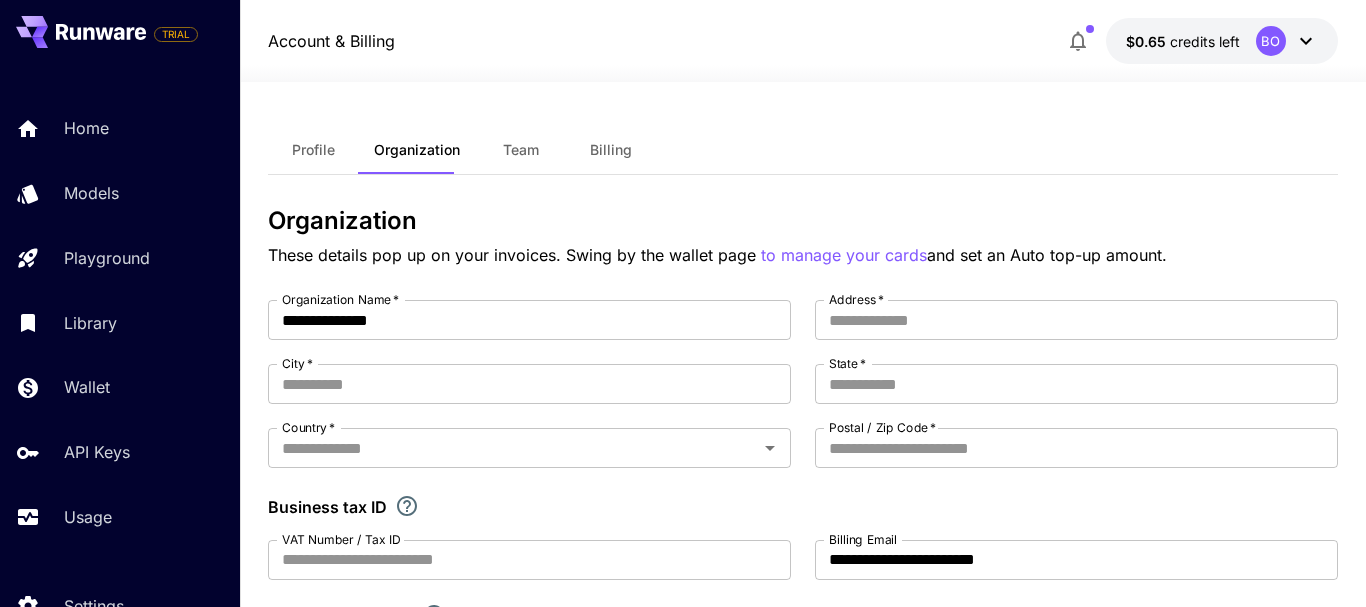 click on "BO" at bounding box center (1287, 41) 